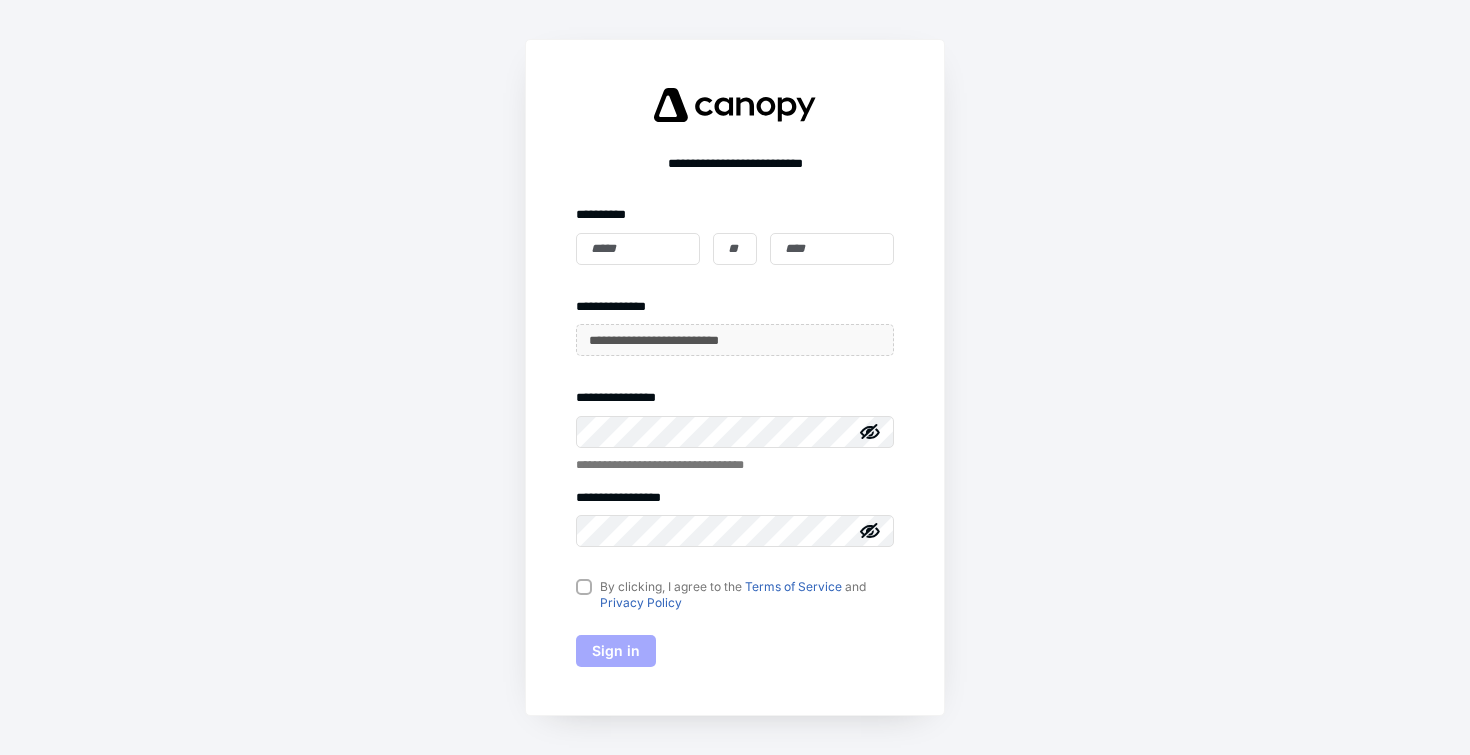 scroll, scrollTop: 0, scrollLeft: 0, axis: both 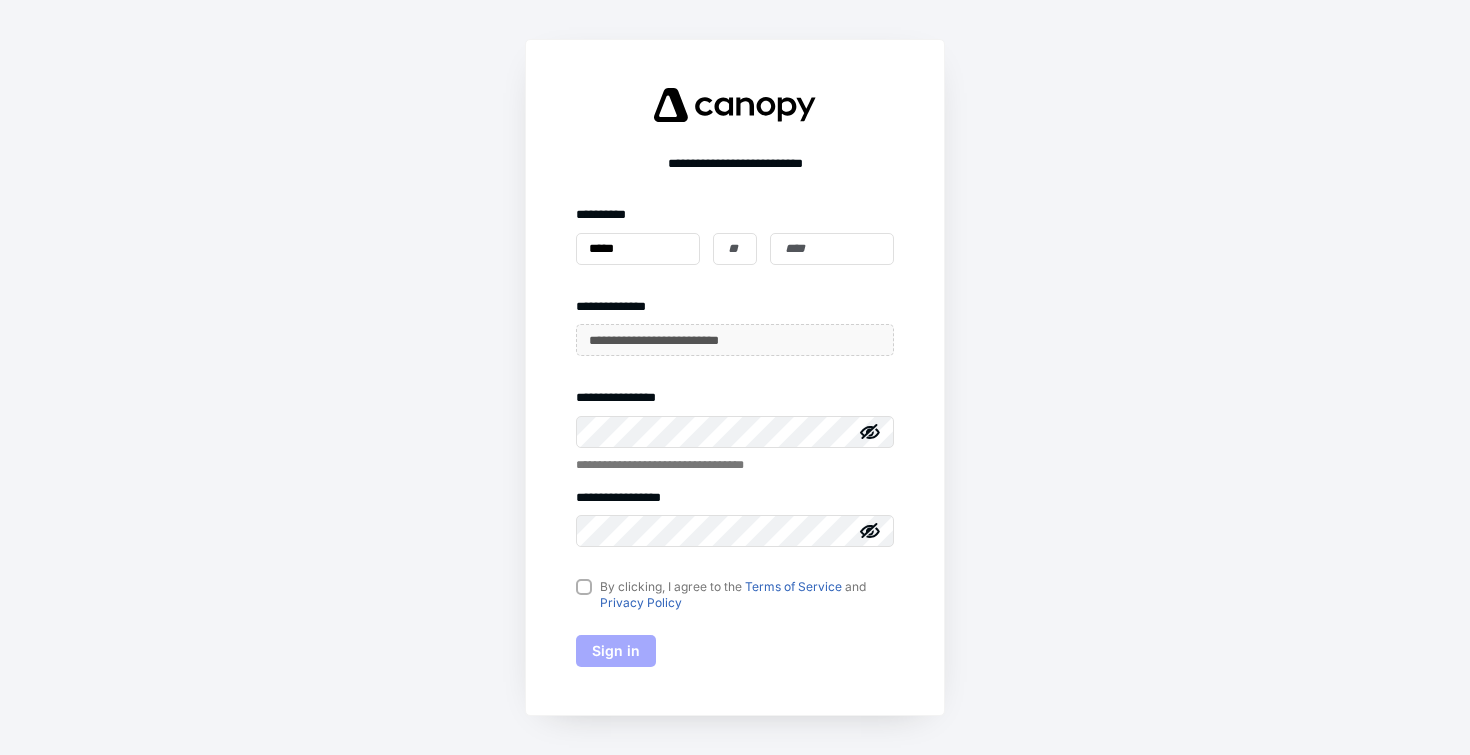 type on "*****" 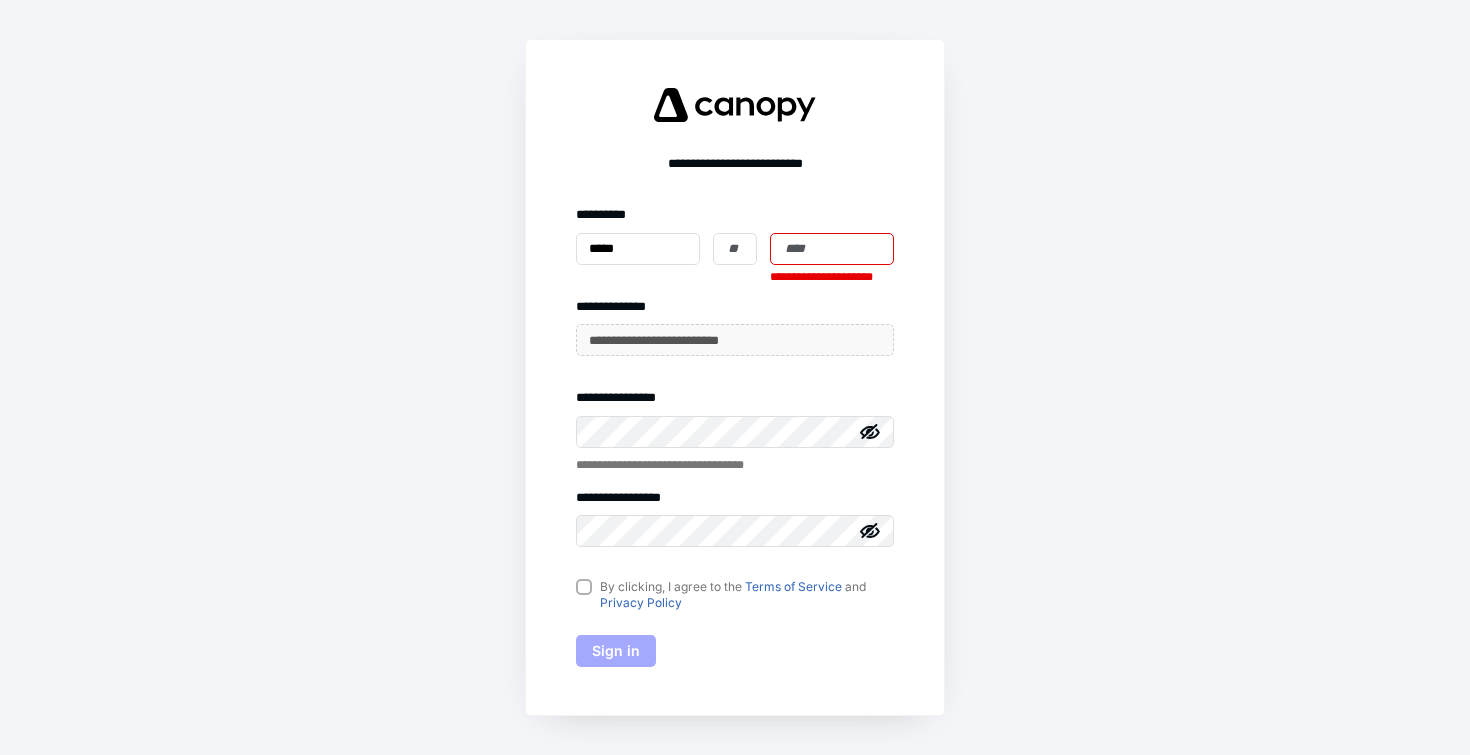 click at bounding box center (832, 249) 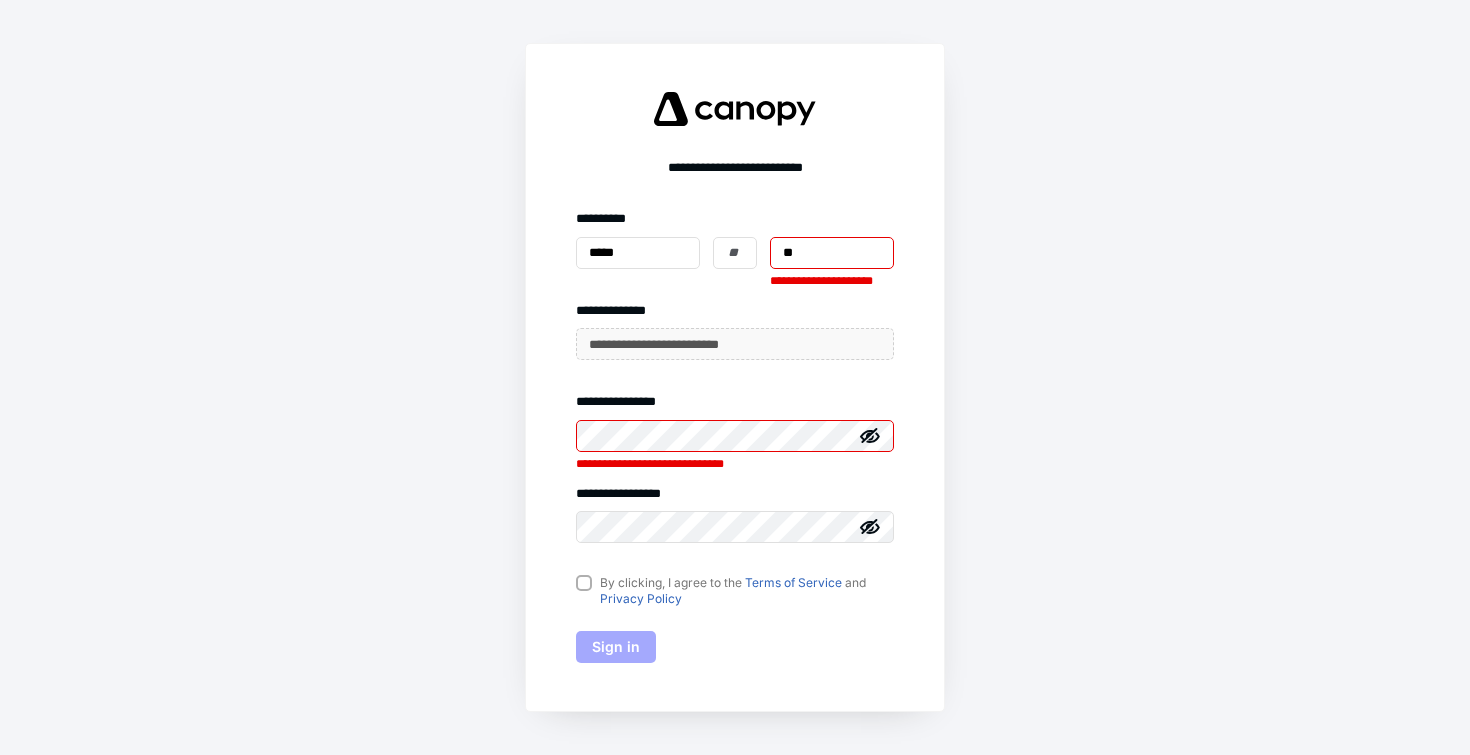 type on "**" 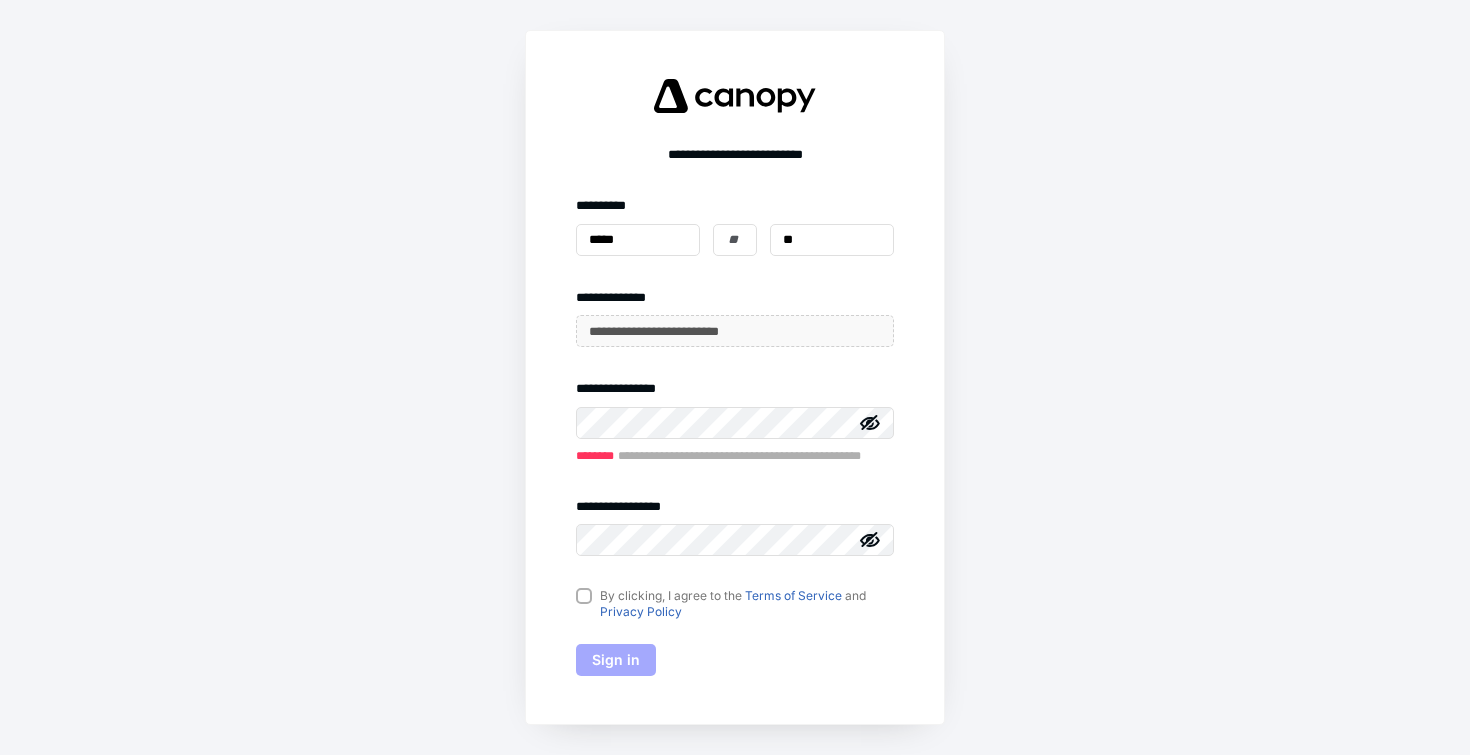 click on "By clicking, I agree to the   Terms of Service   and   Privacy Policy" at bounding box center (735, 604) 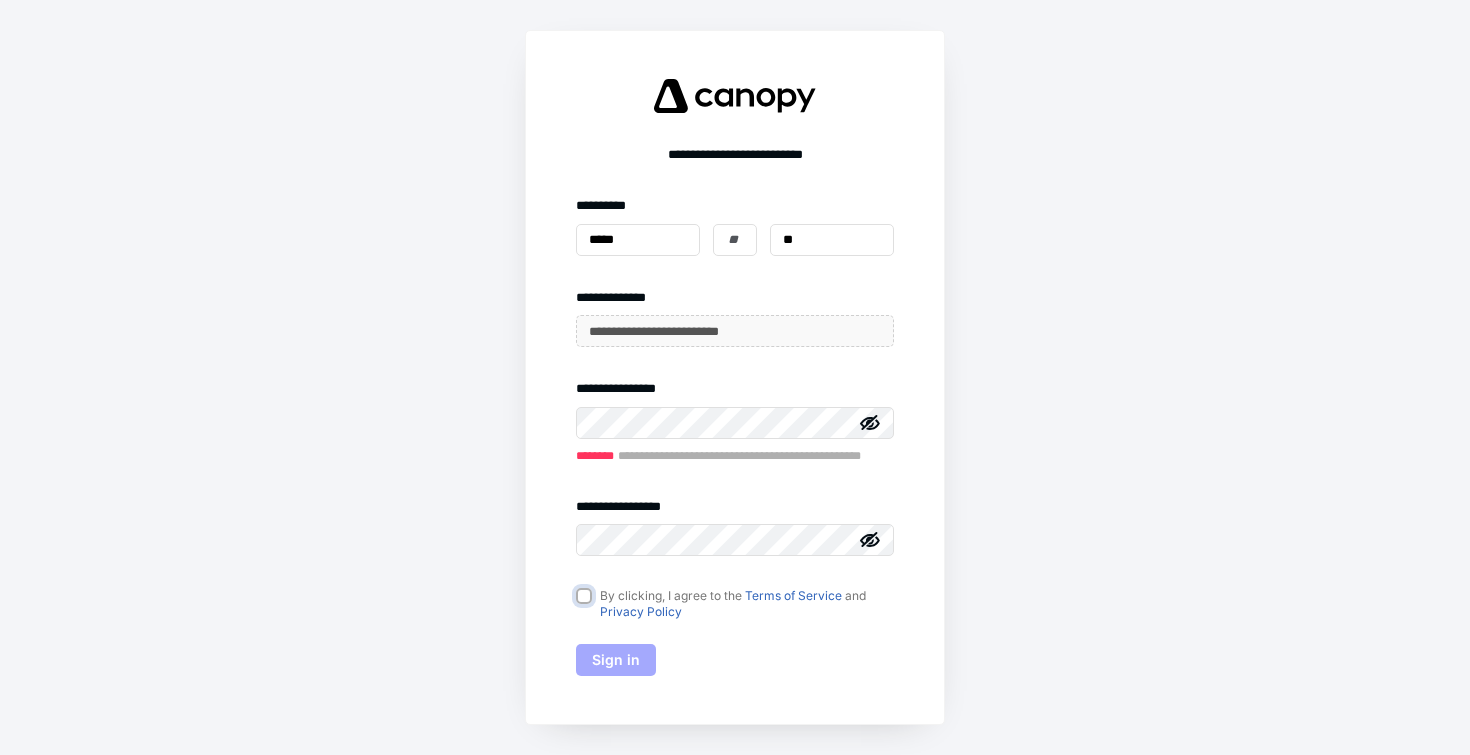 click on "By clicking, I agree to the   Terms of Service   and   Privacy Policy" at bounding box center (586, 597) 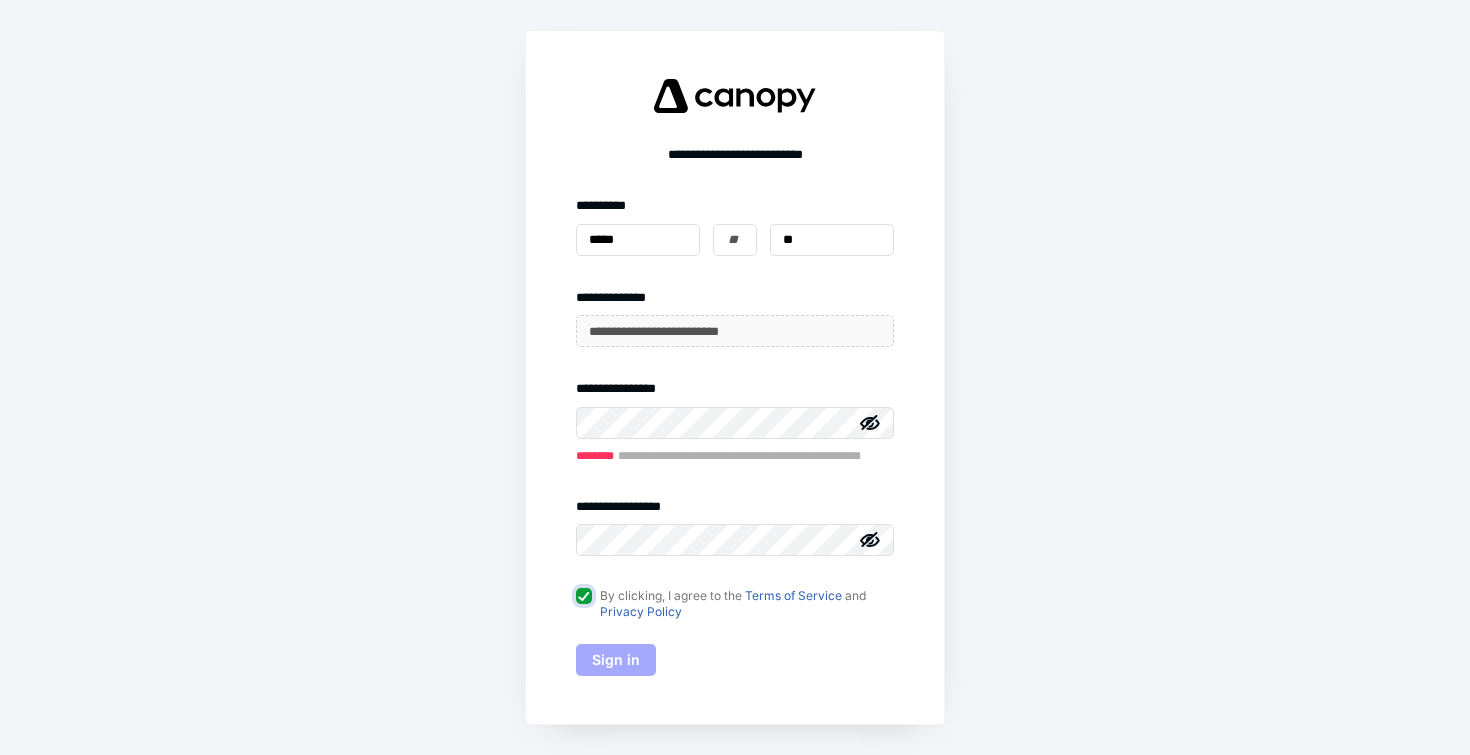 checkbox on "true" 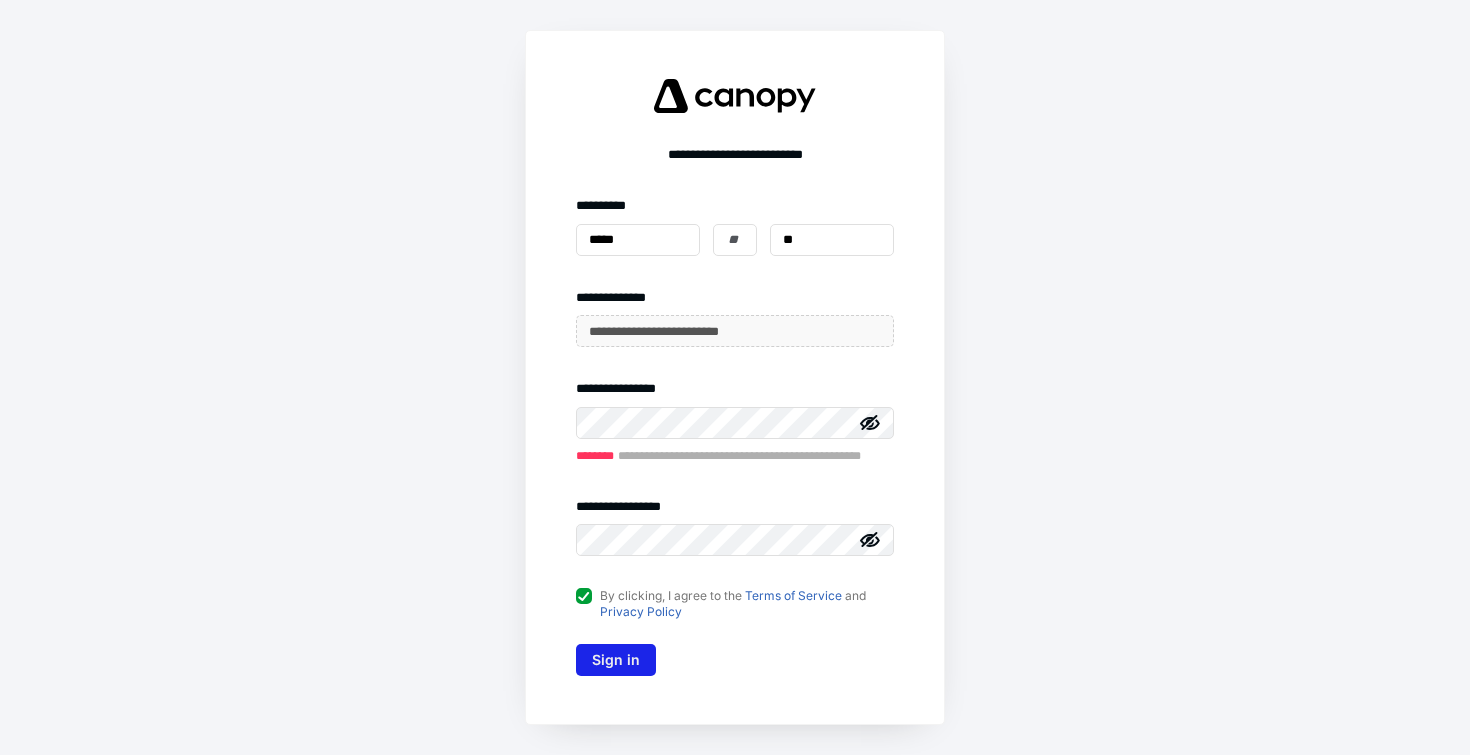click on "Sign in" at bounding box center [616, 660] 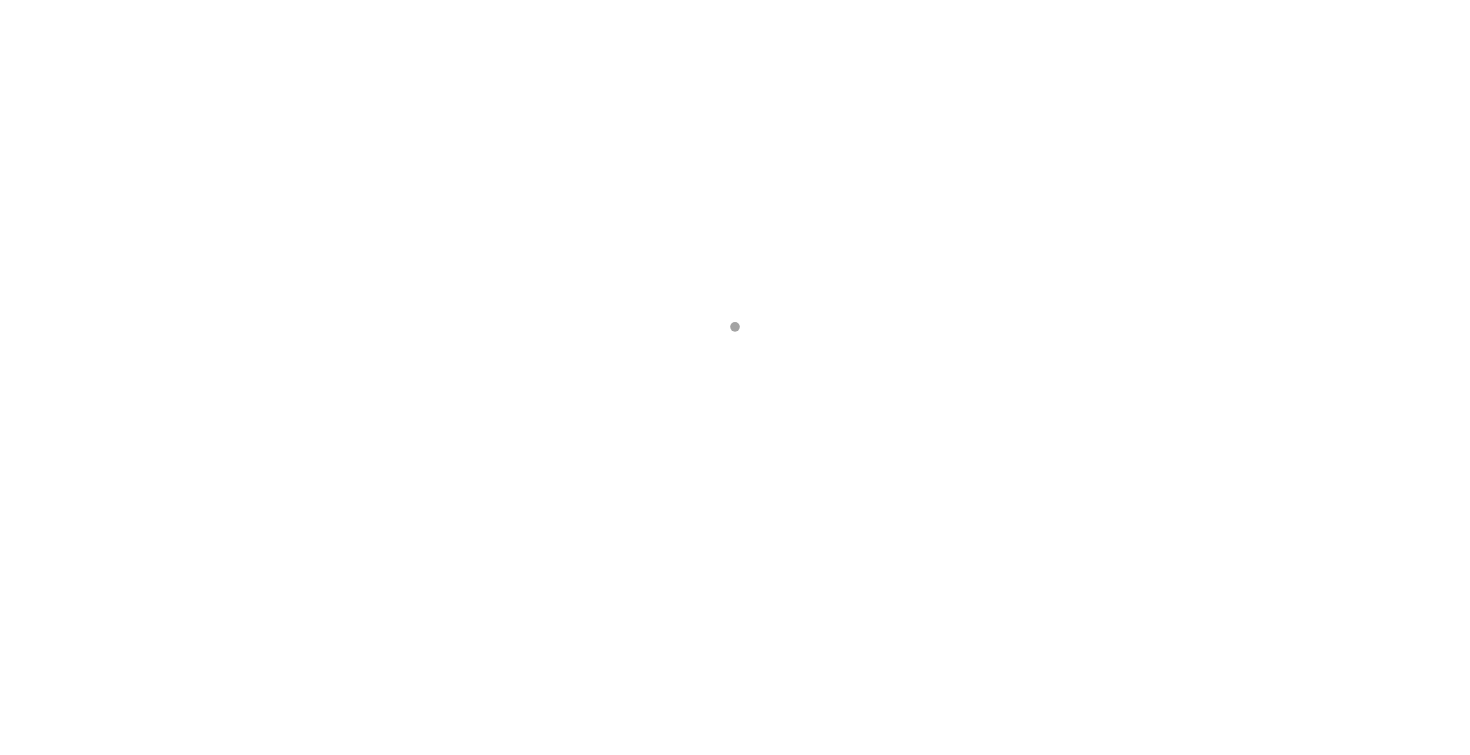 scroll, scrollTop: 0, scrollLeft: 0, axis: both 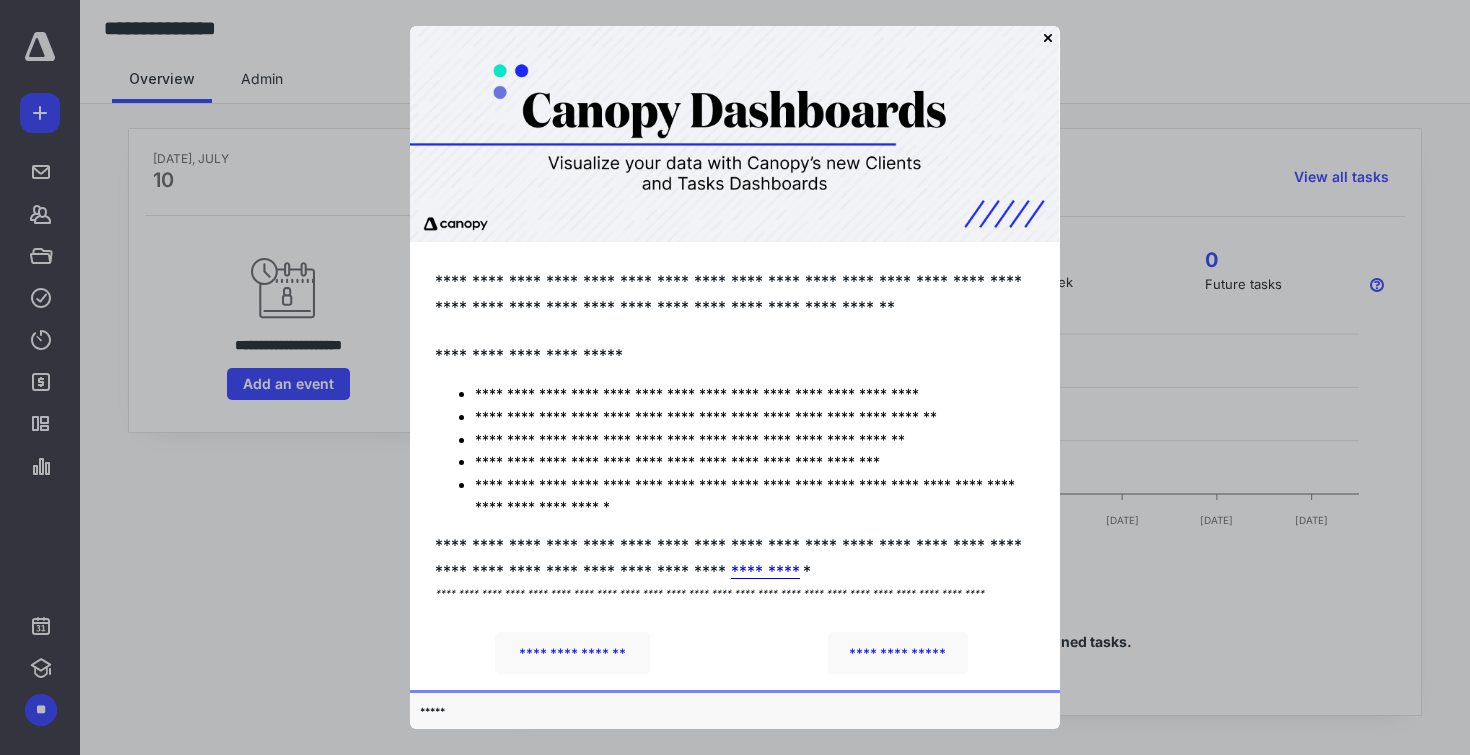 click on "**********" at bounding box center (735, 294) 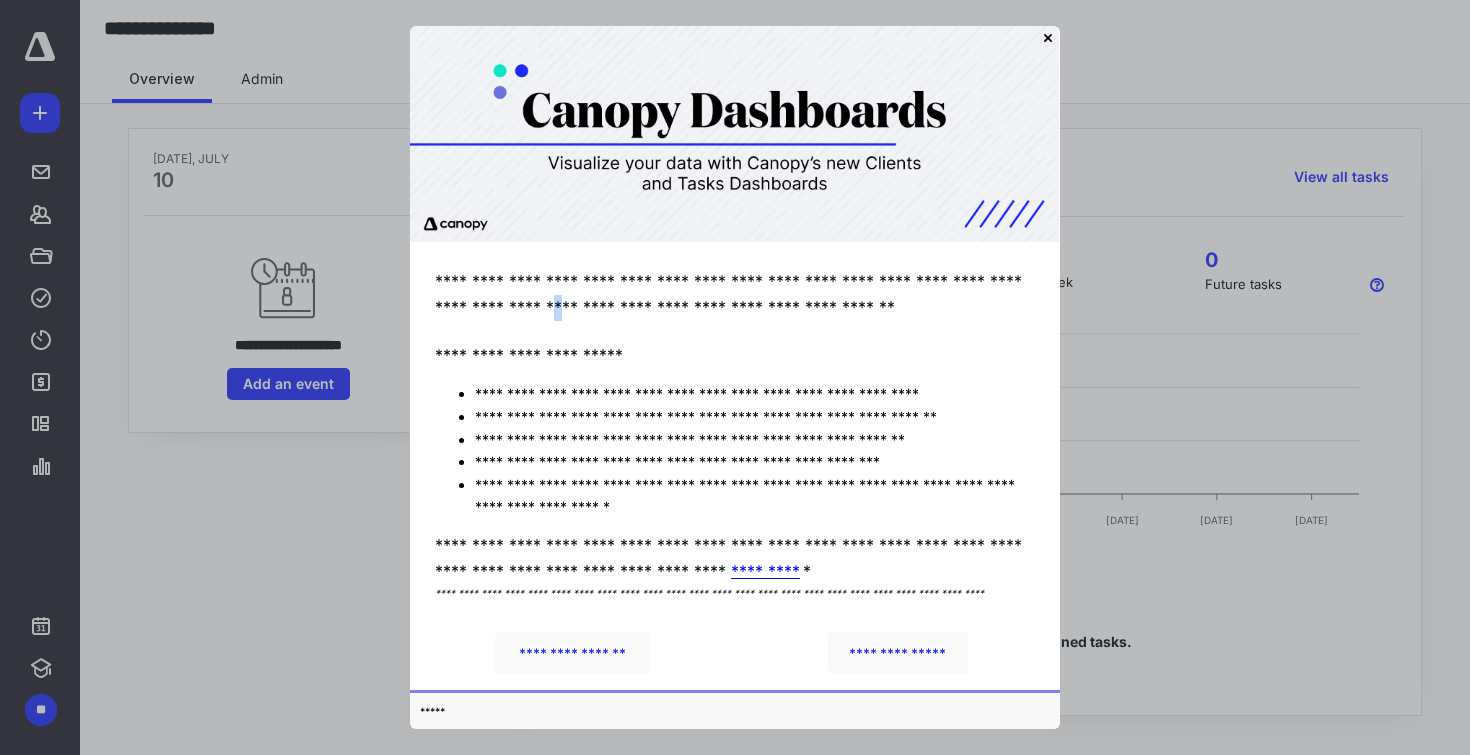 click on "**********" at bounding box center (735, 294) 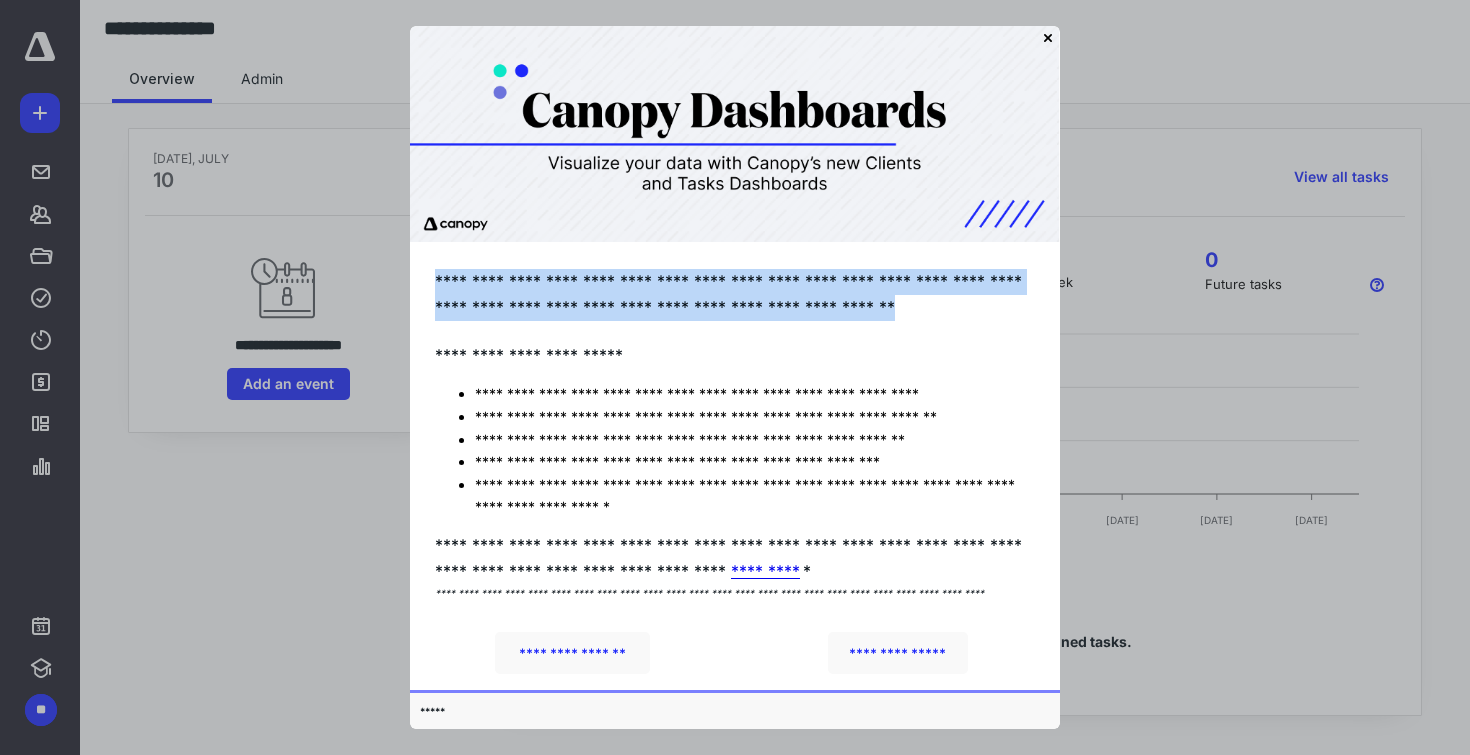 click on "**********" at bounding box center (735, 294) 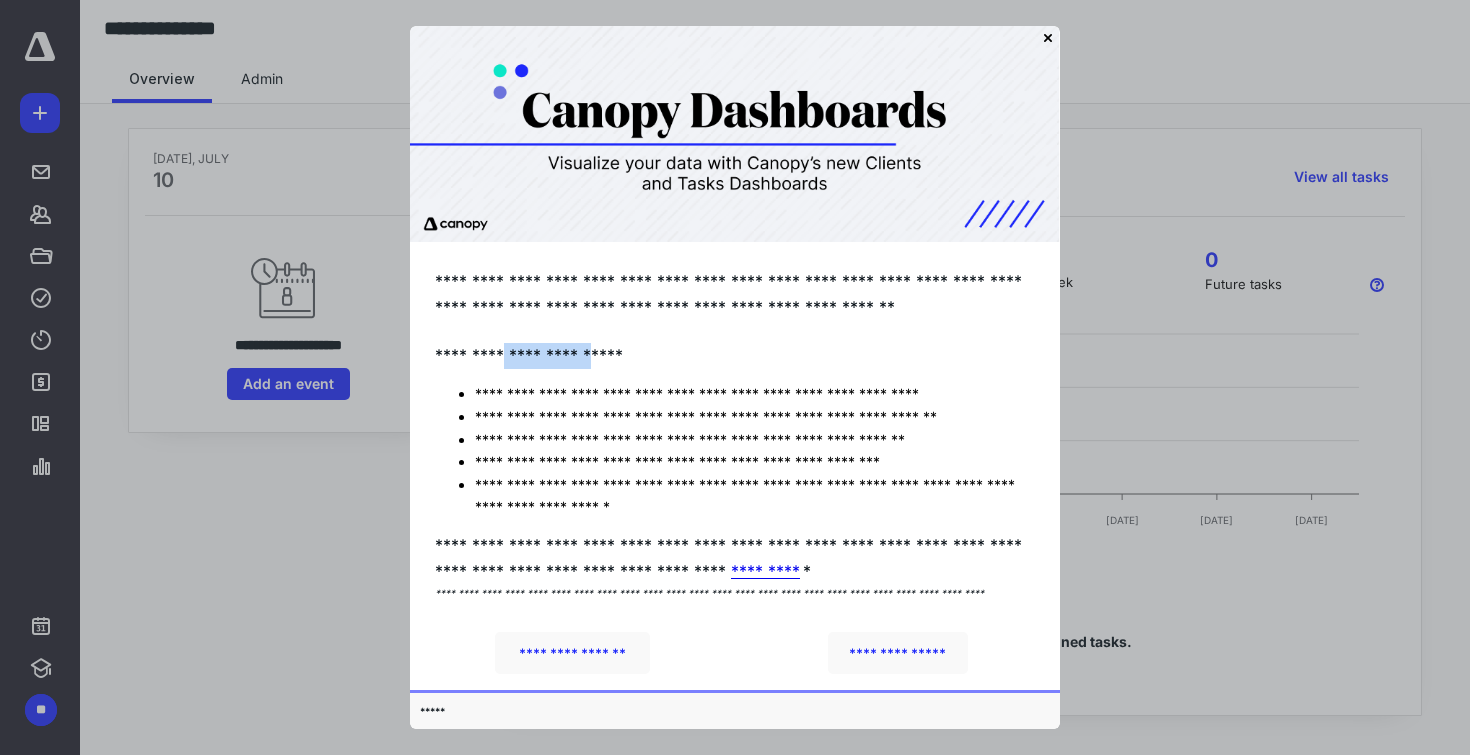 drag, startPoint x: 512, startPoint y: 354, endPoint x: 606, endPoint y: 358, distance: 94.08507 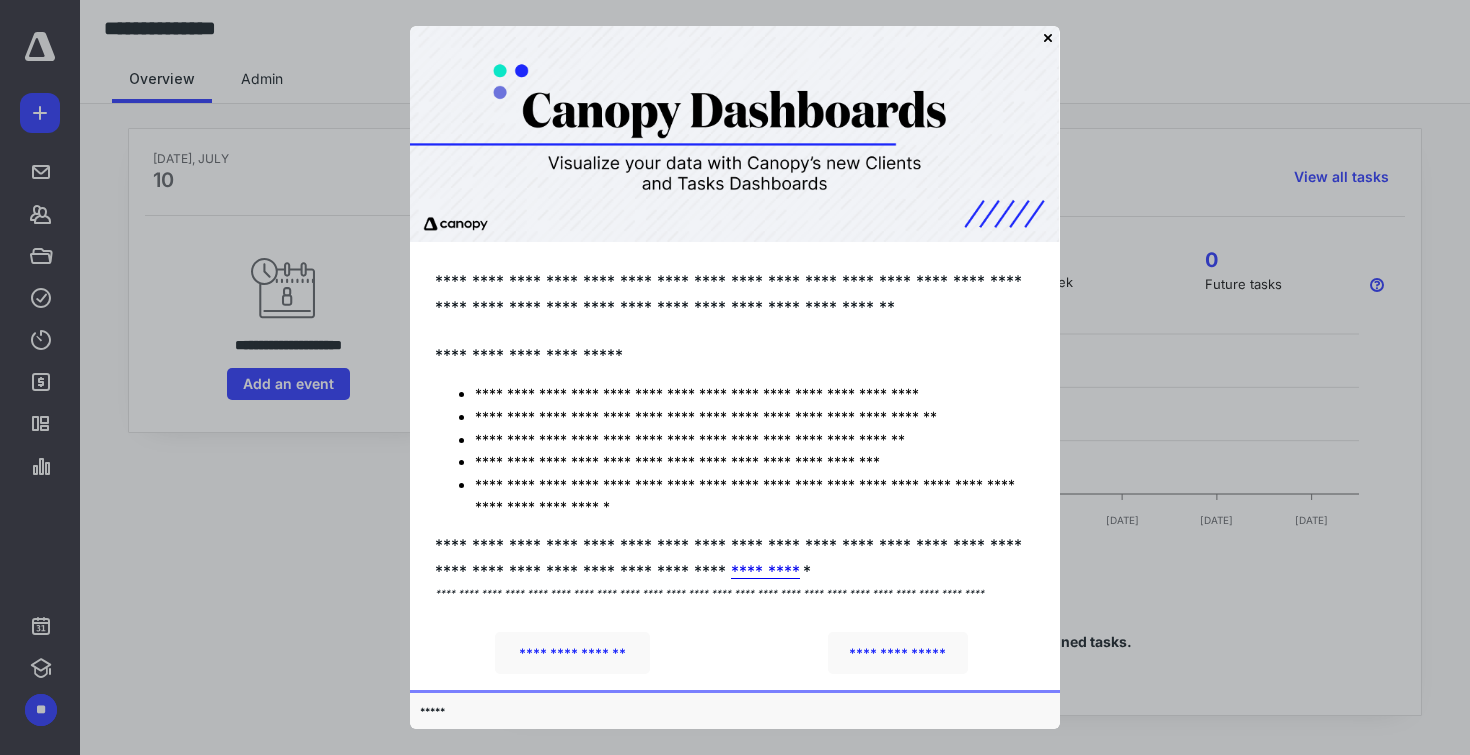 click on "**********" at bounding box center [735, 431] 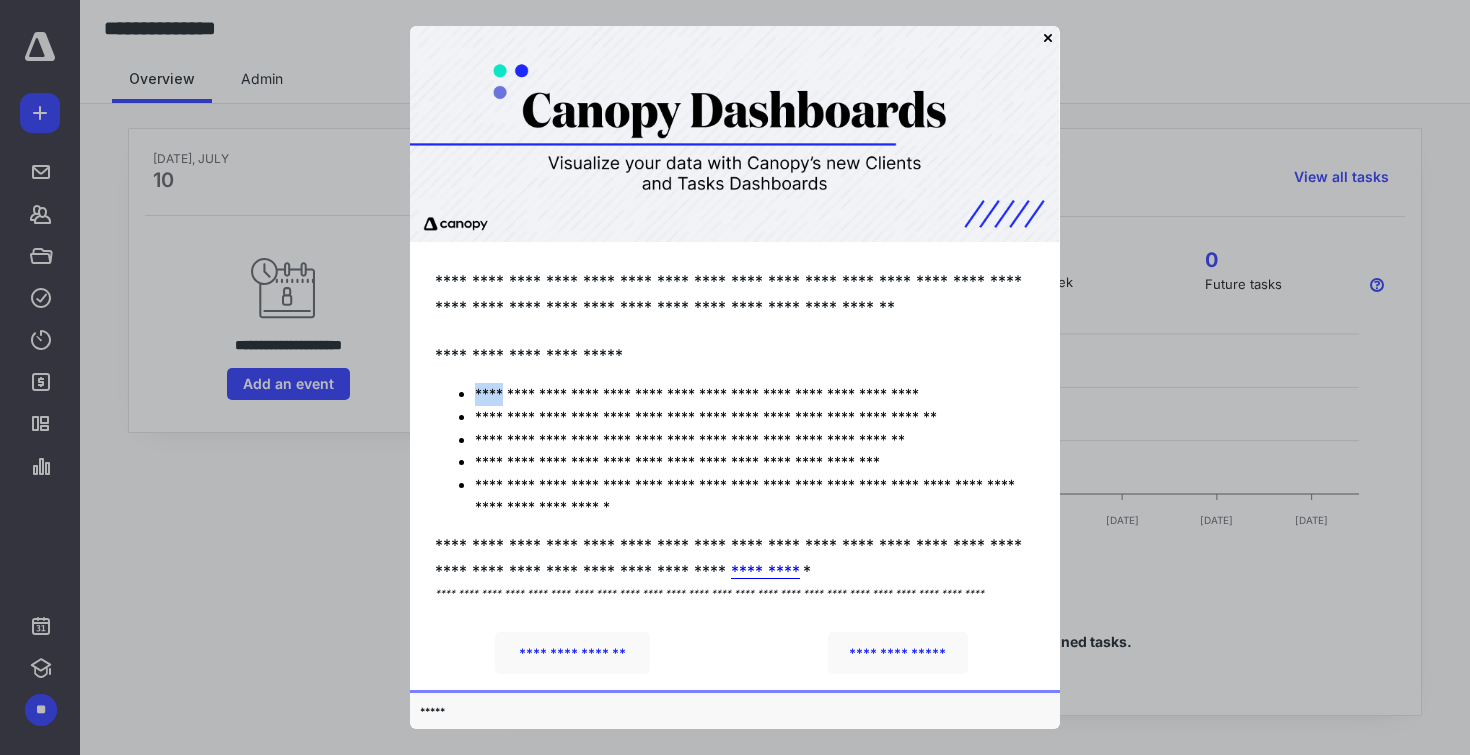 click on "**********" at bounding box center (735, 431) 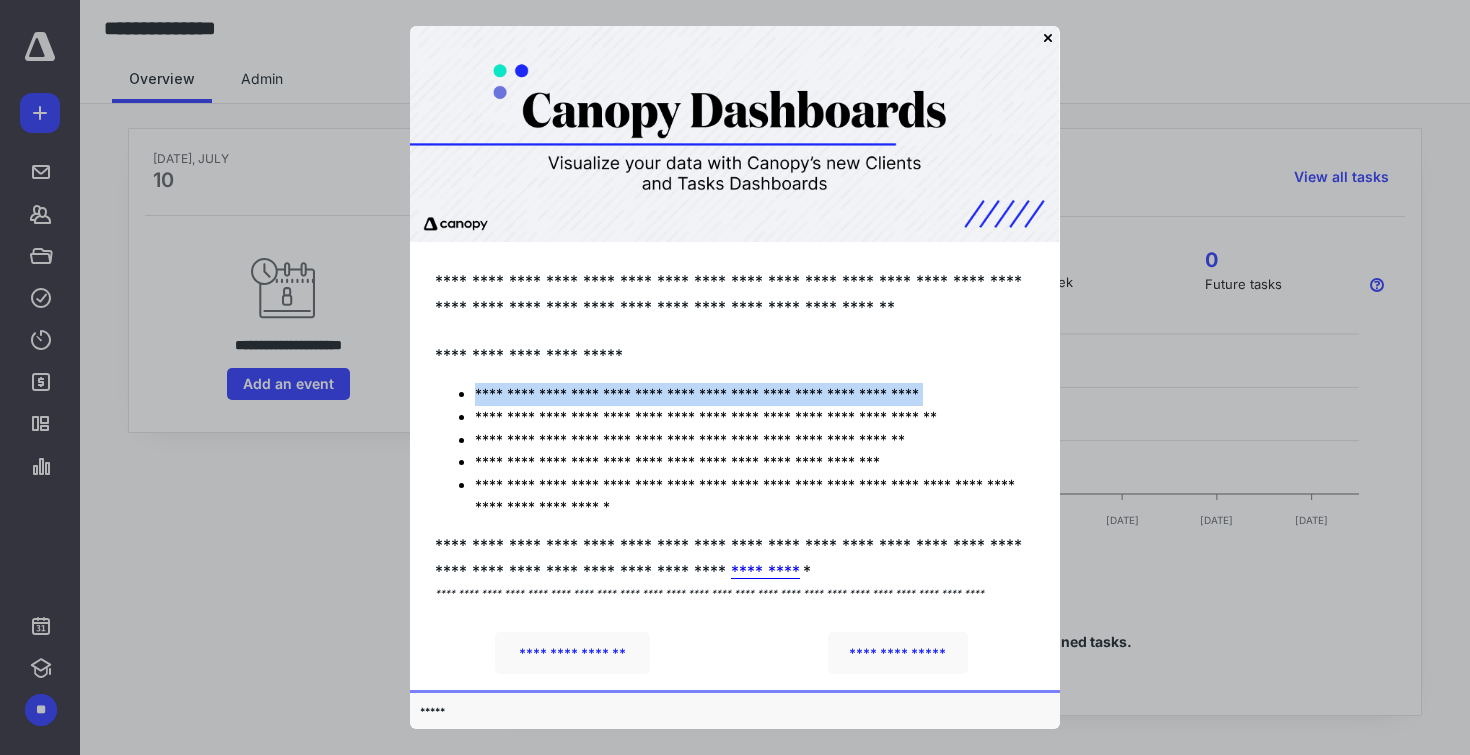 drag, startPoint x: 551, startPoint y: 376, endPoint x: 601, endPoint y: 378, distance: 50.039986 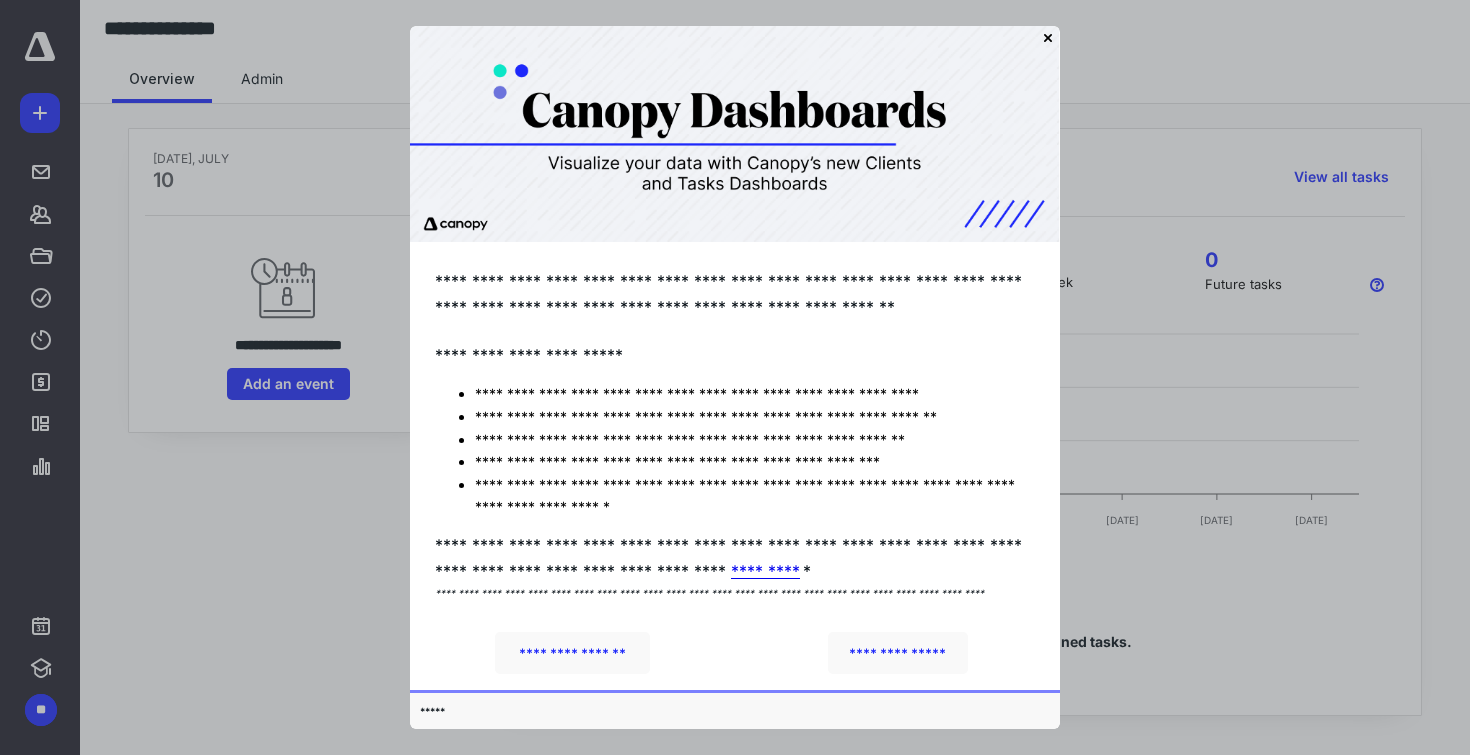 click on "**********" at bounding box center (755, 416) 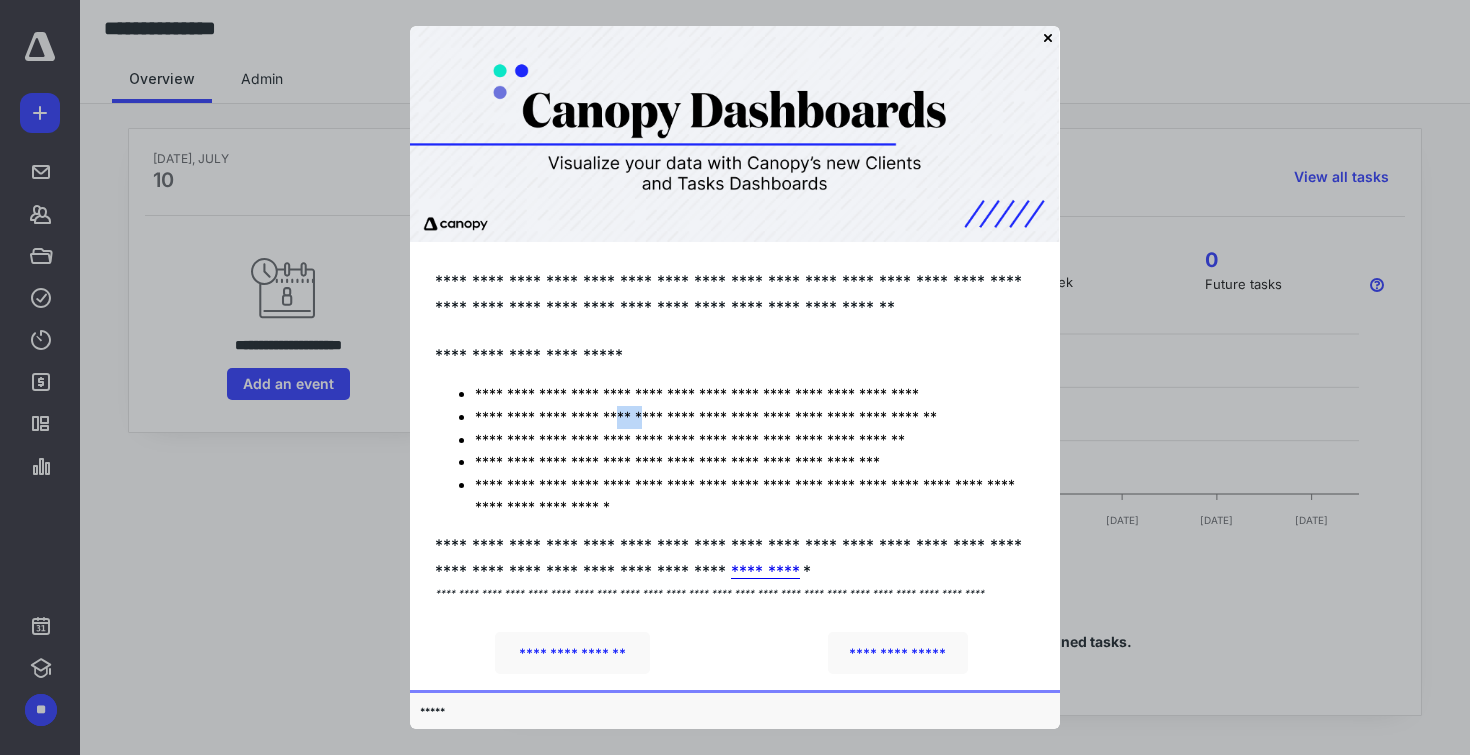 click on "**********" at bounding box center [755, 416] 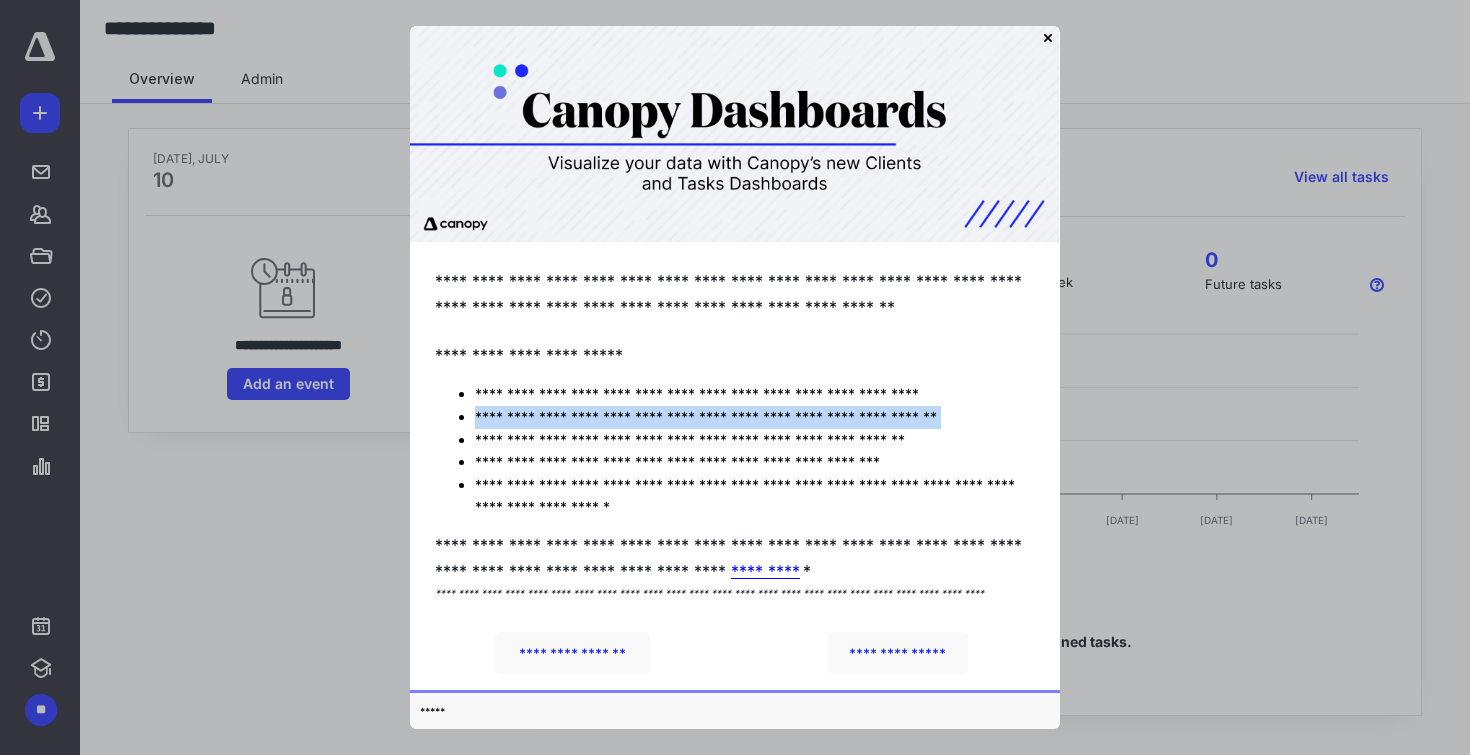 click on "**********" at bounding box center [755, 416] 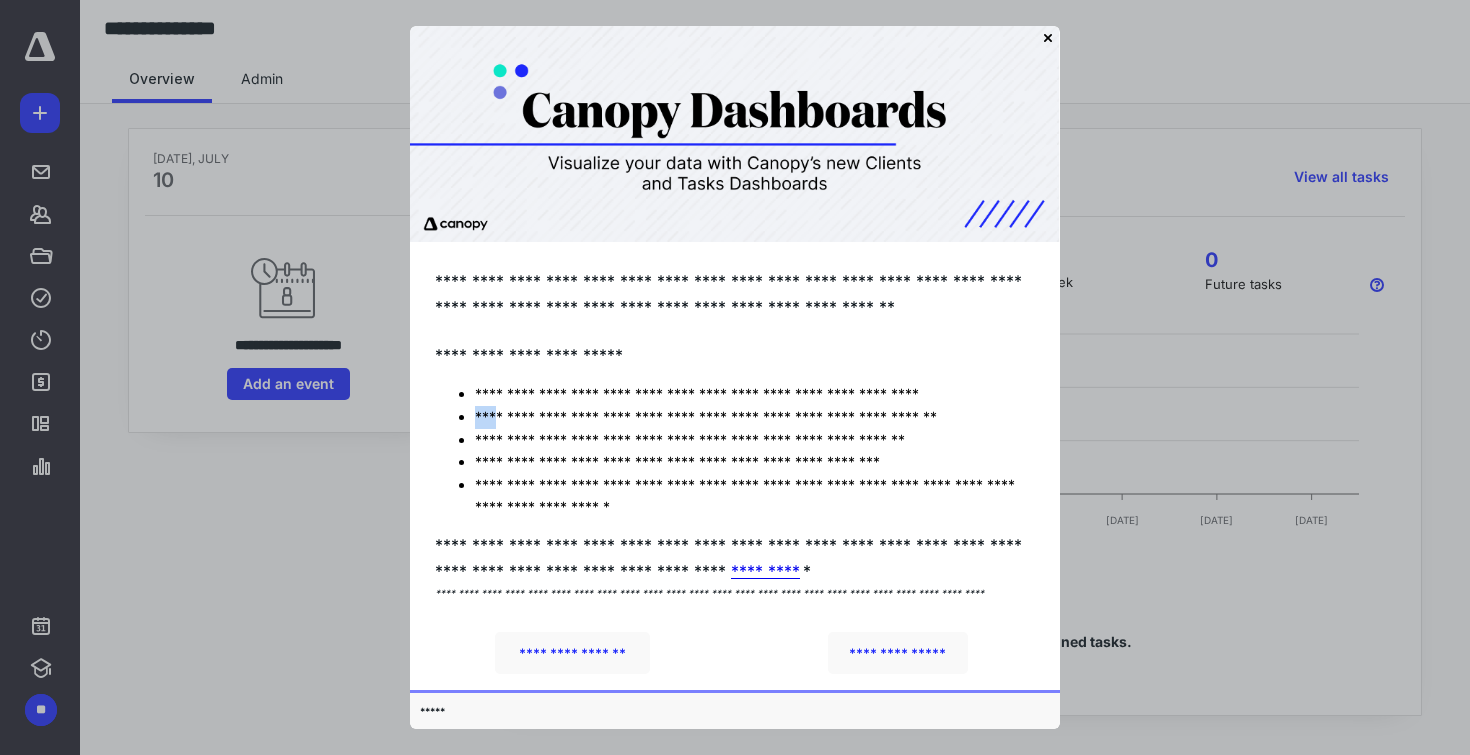 click on "**********" at bounding box center [755, 416] 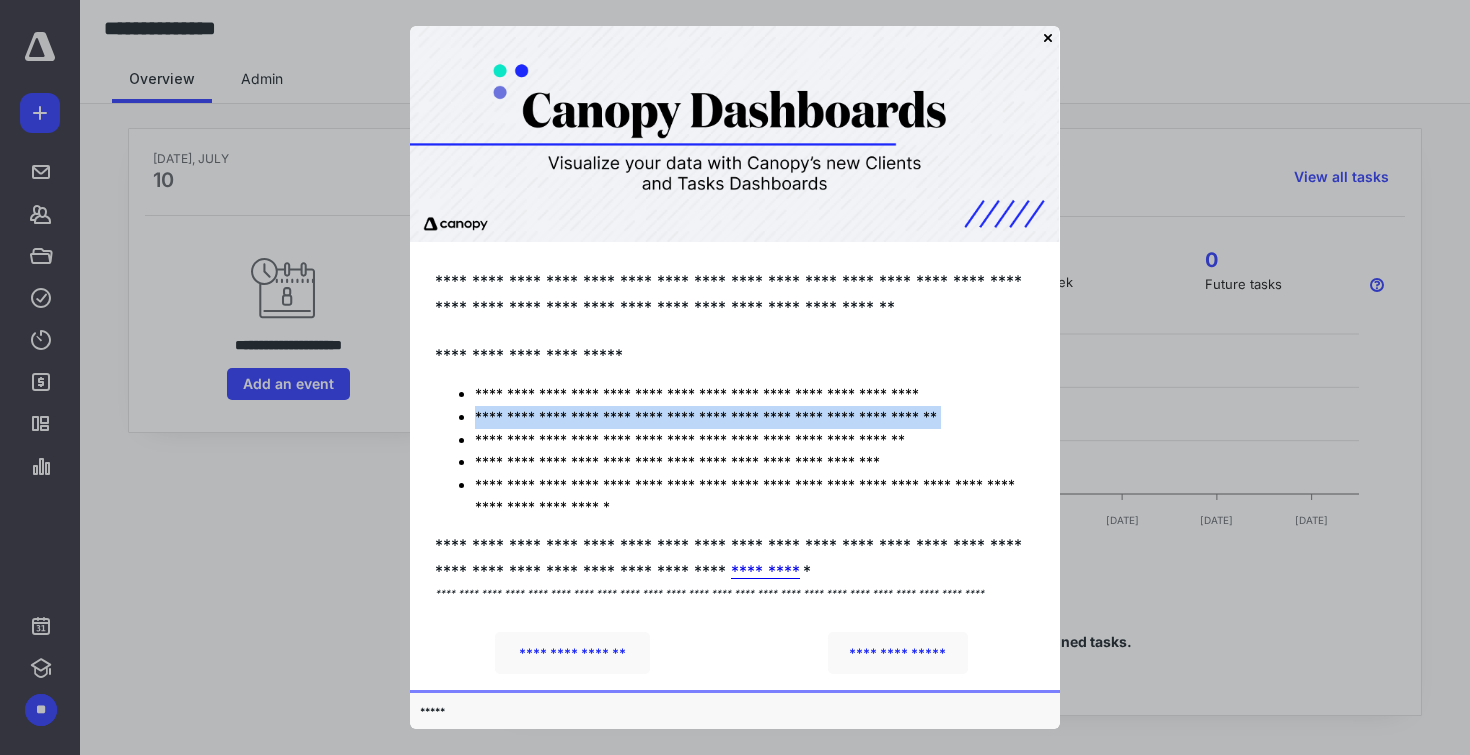 click on "**********" at bounding box center (755, 416) 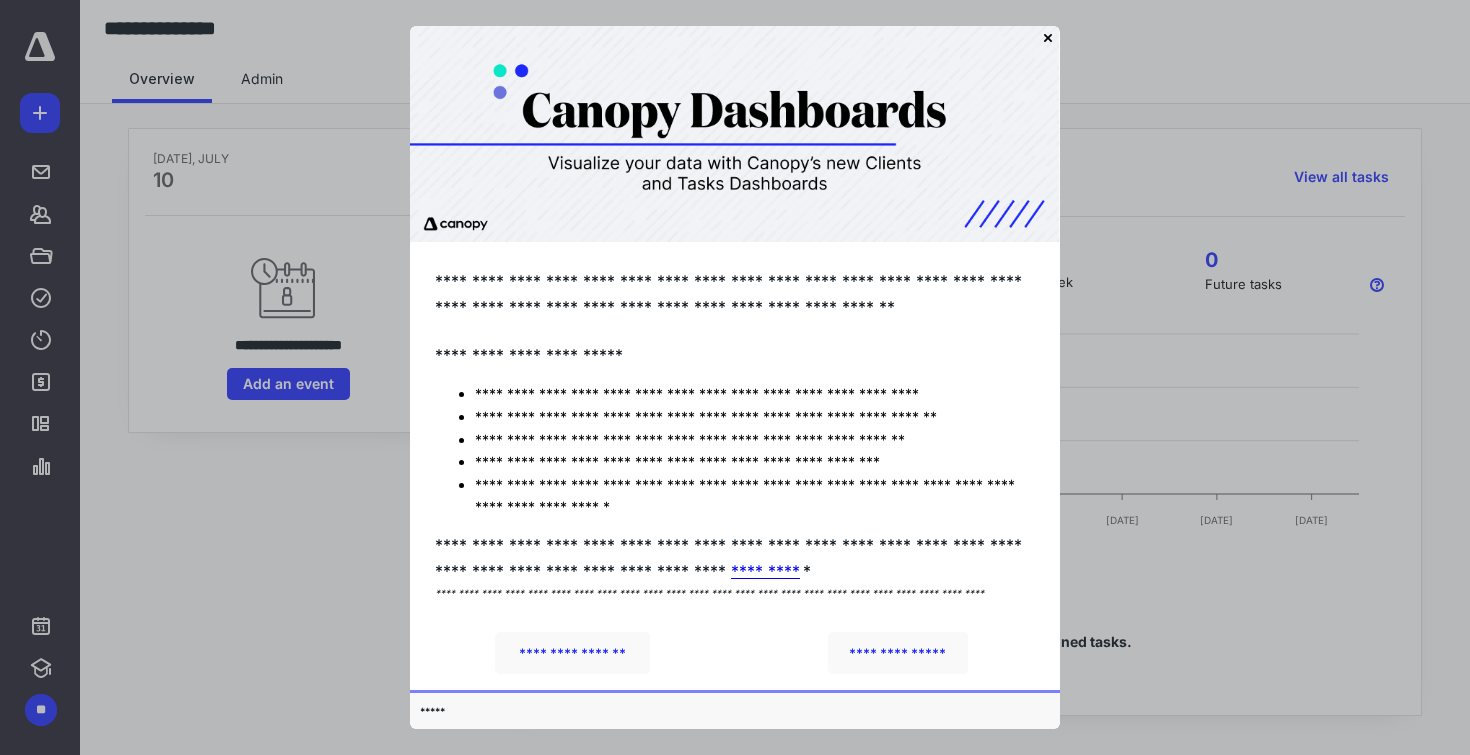 click on "**********" at bounding box center (755, 439) 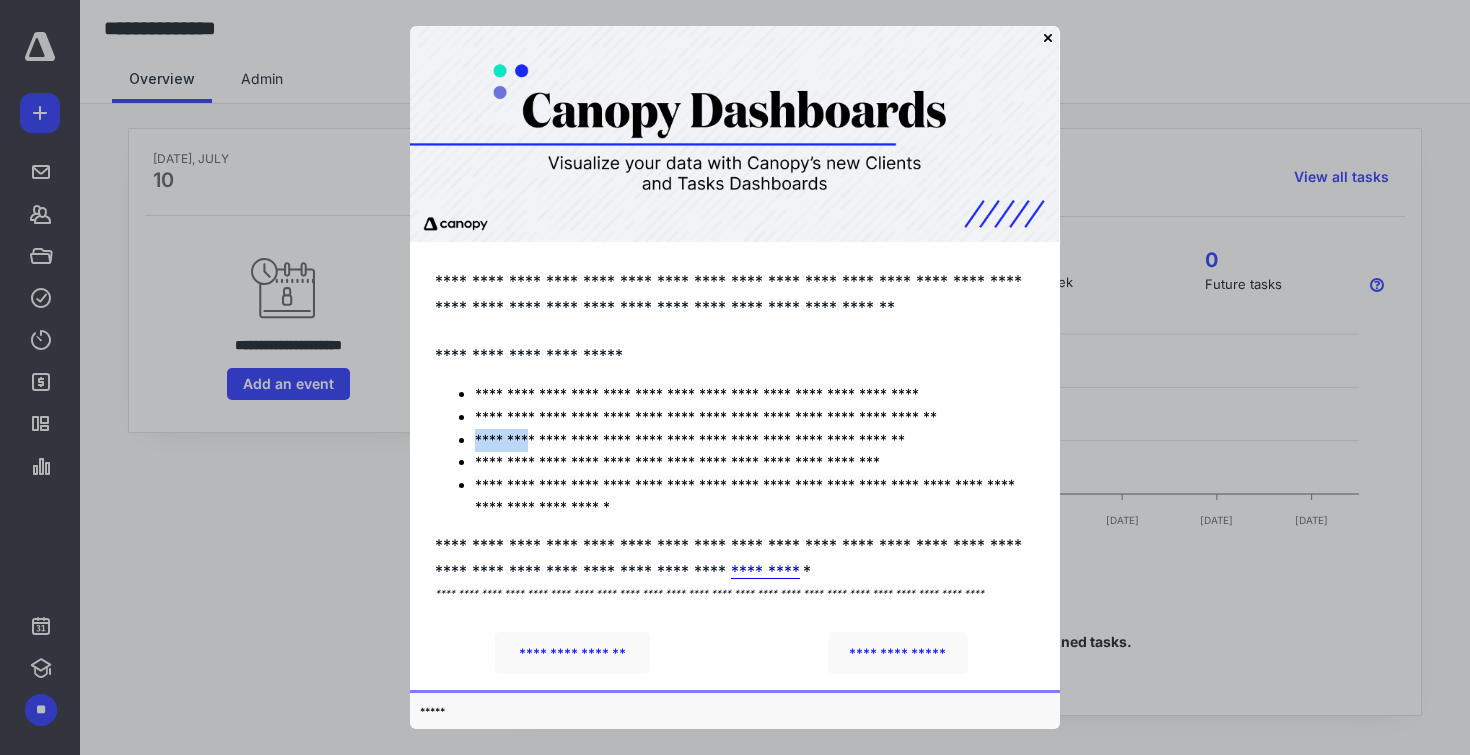 click on "**********" at bounding box center (755, 439) 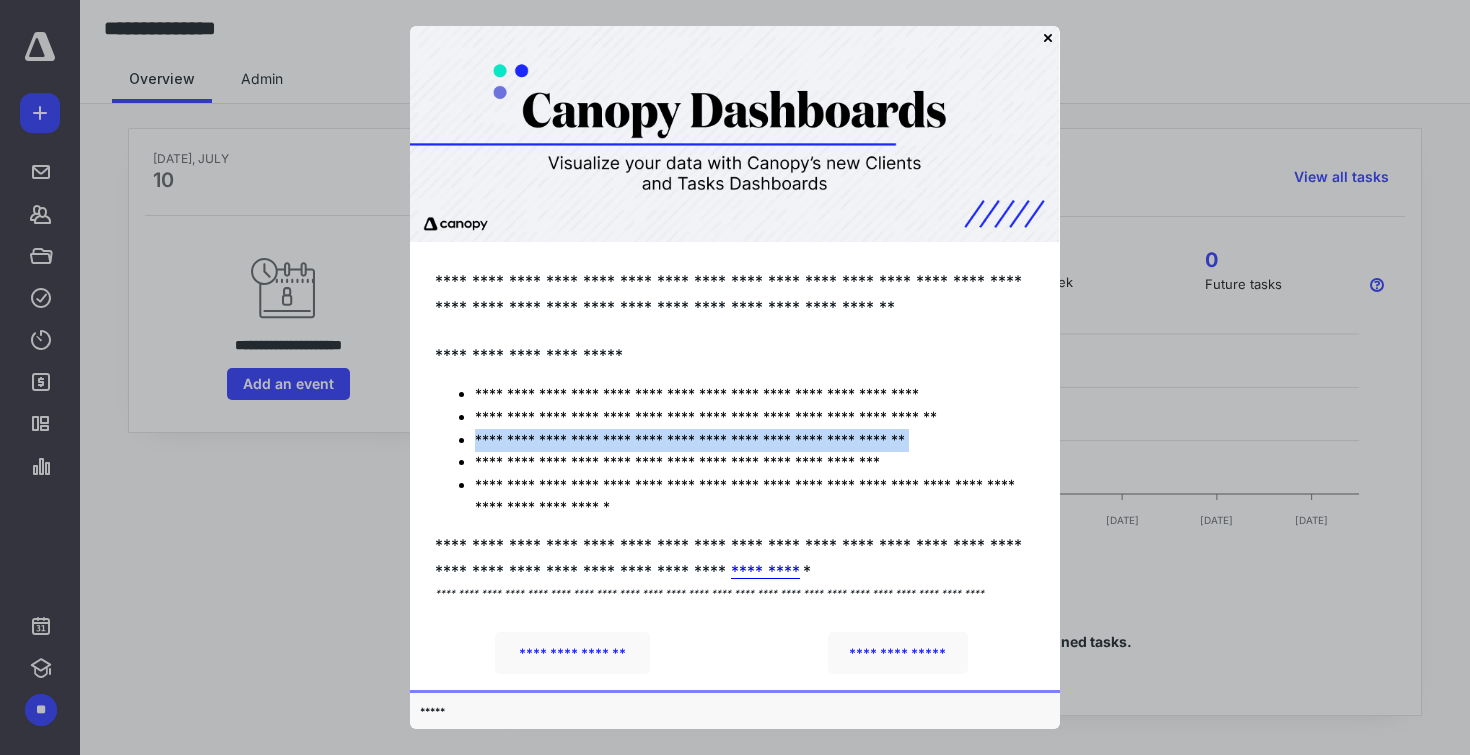 click on "**********" at bounding box center [755, 439] 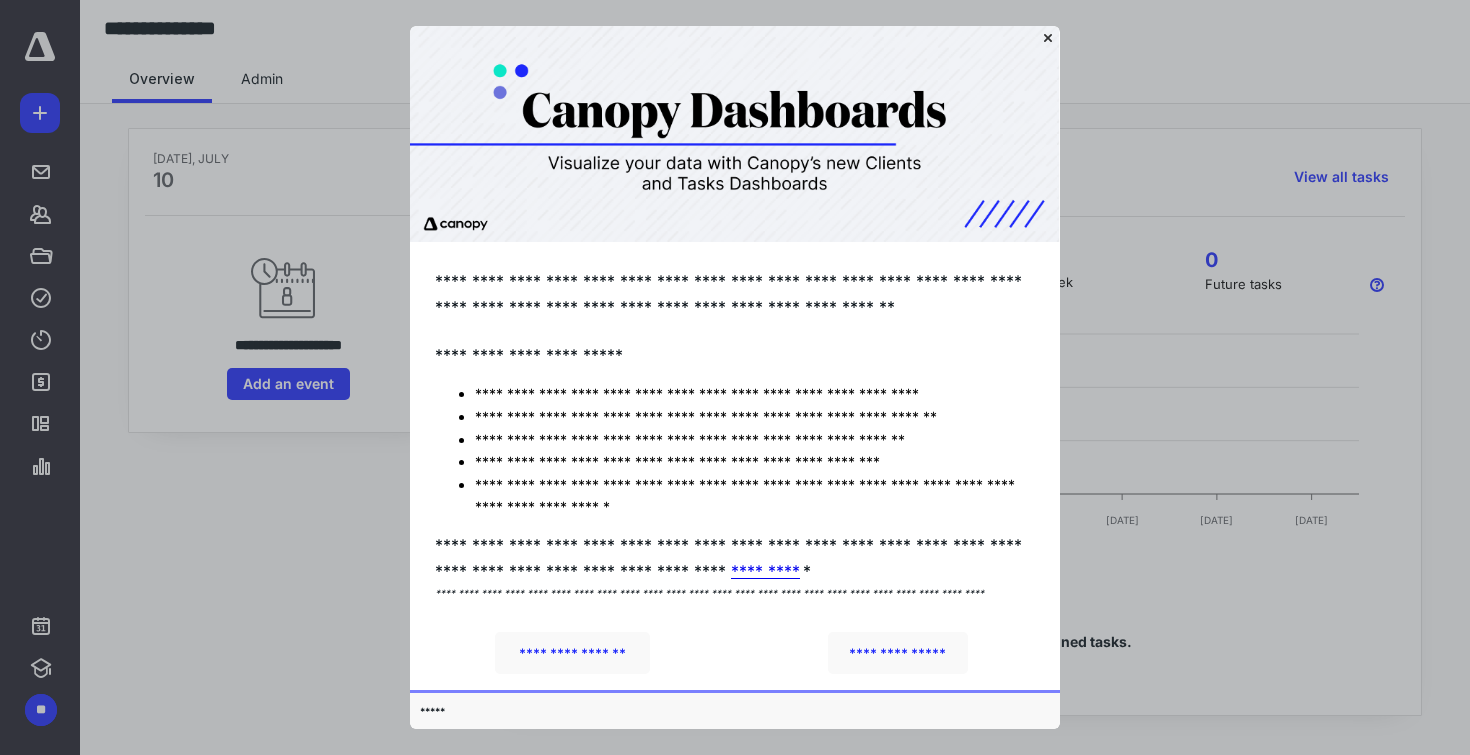 click 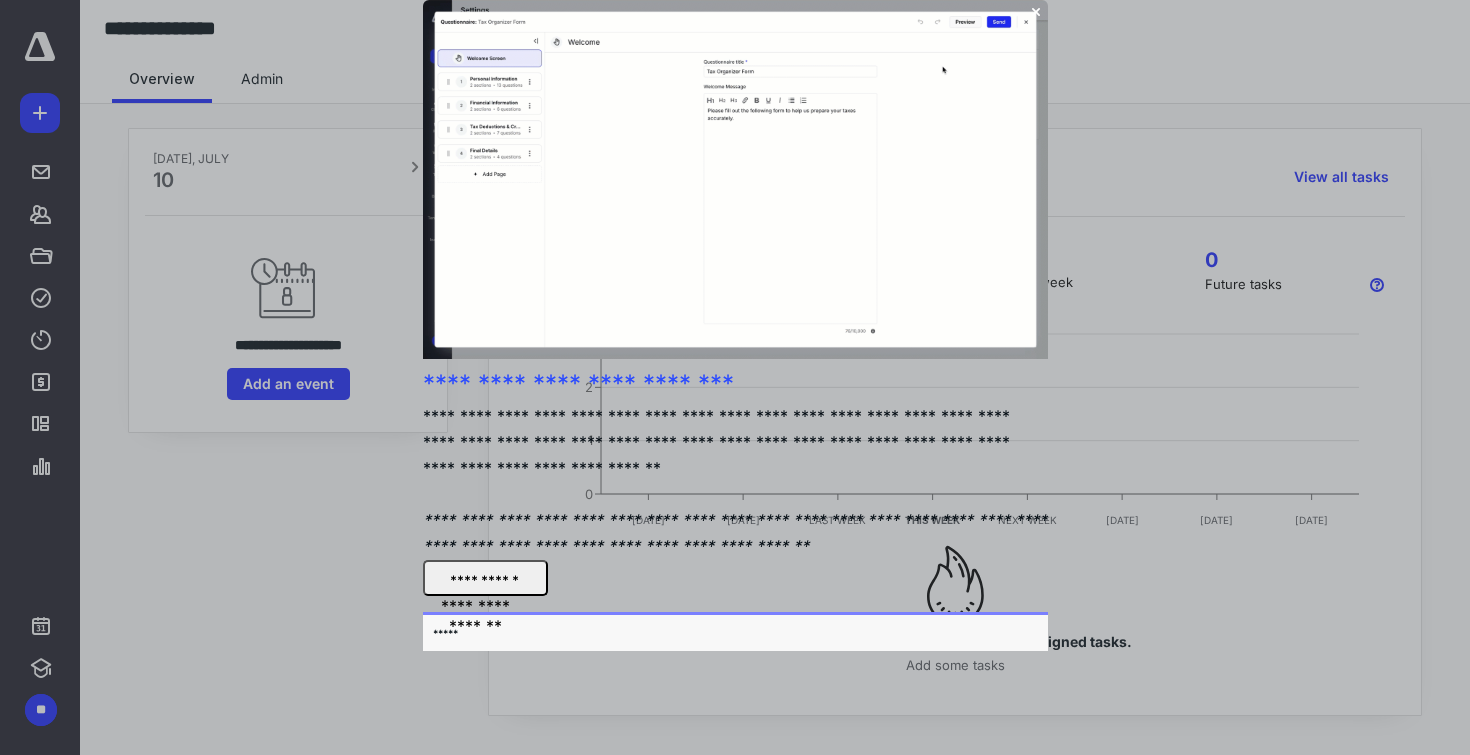 click on "**********" at bounding box center (718, 443) 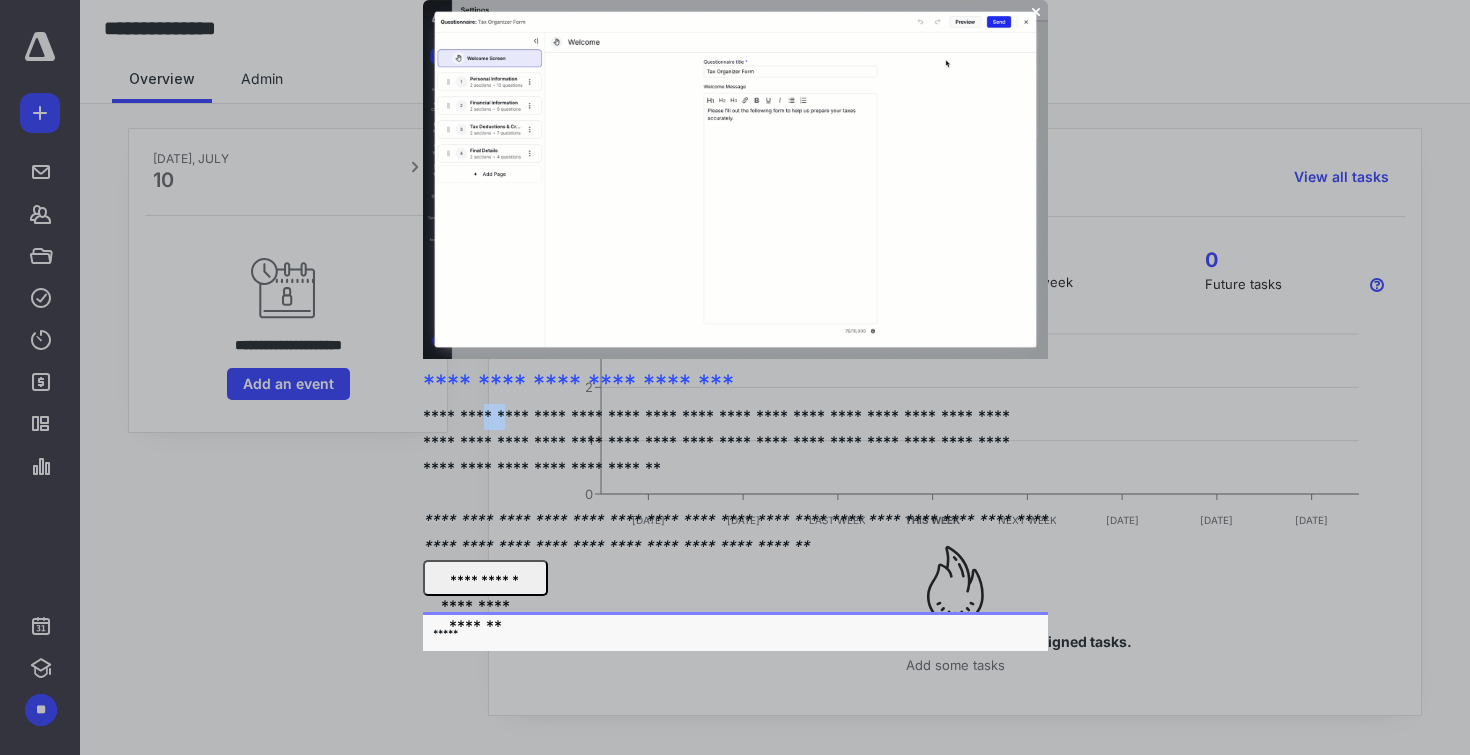 click on "**********" at bounding box center [718, 443] 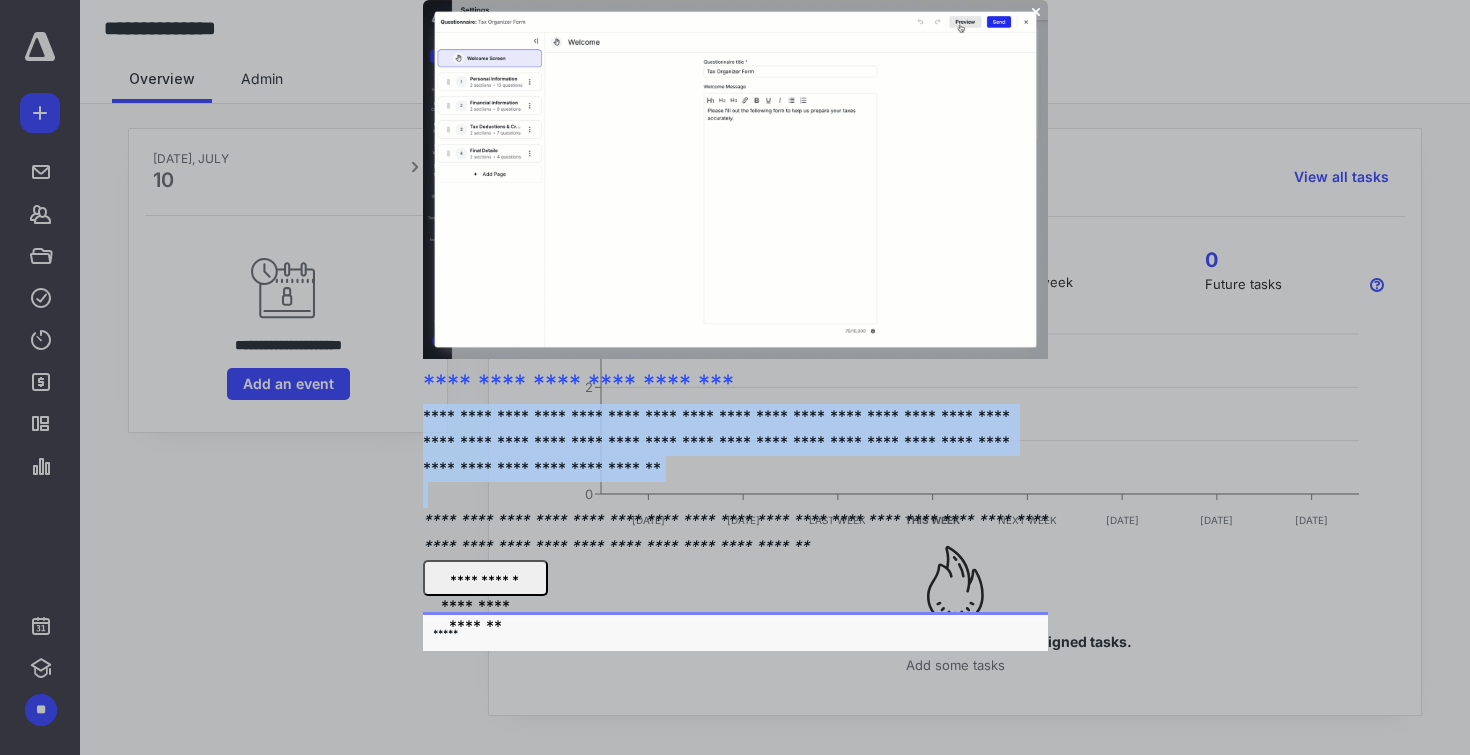 click on "**********" at bounding box center [718, 443] 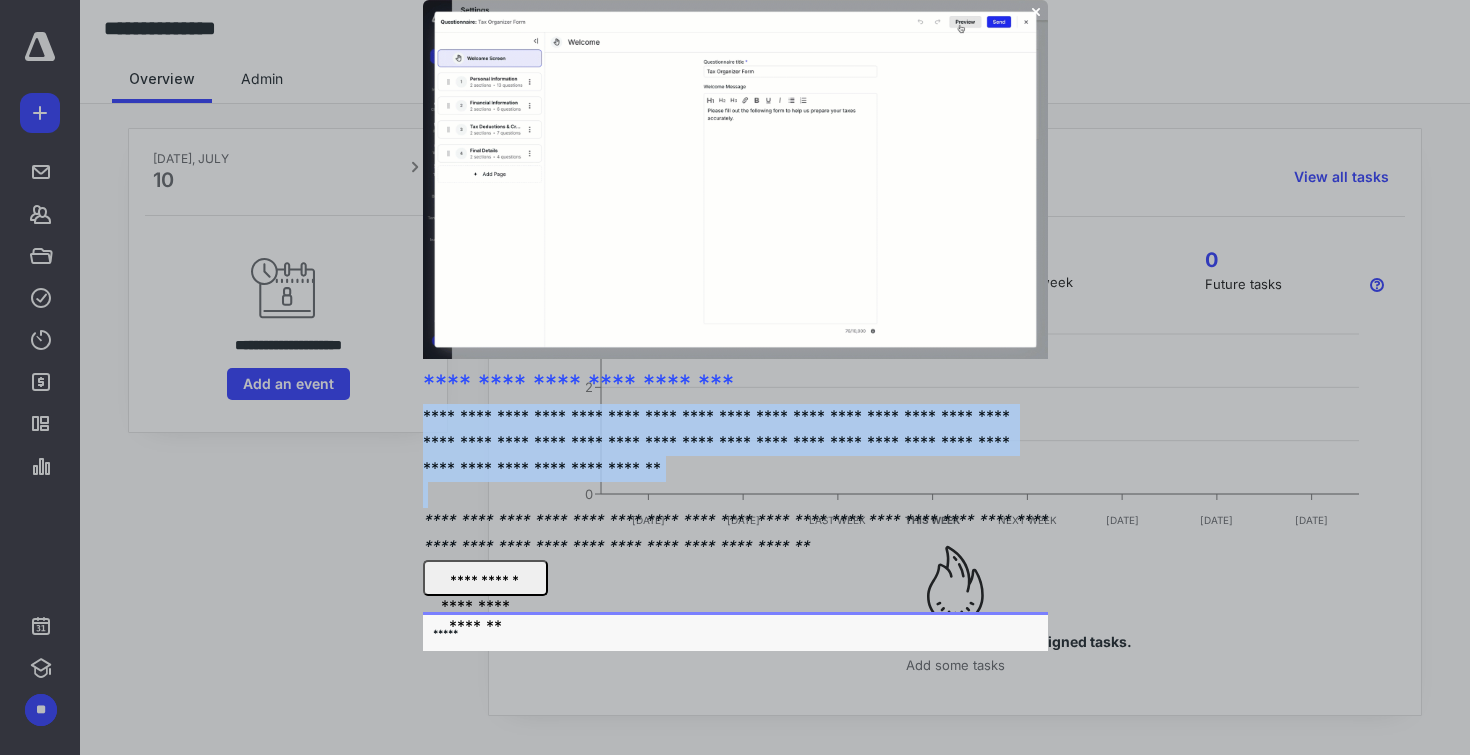 click on "**********" at bounding box center (718, 443) 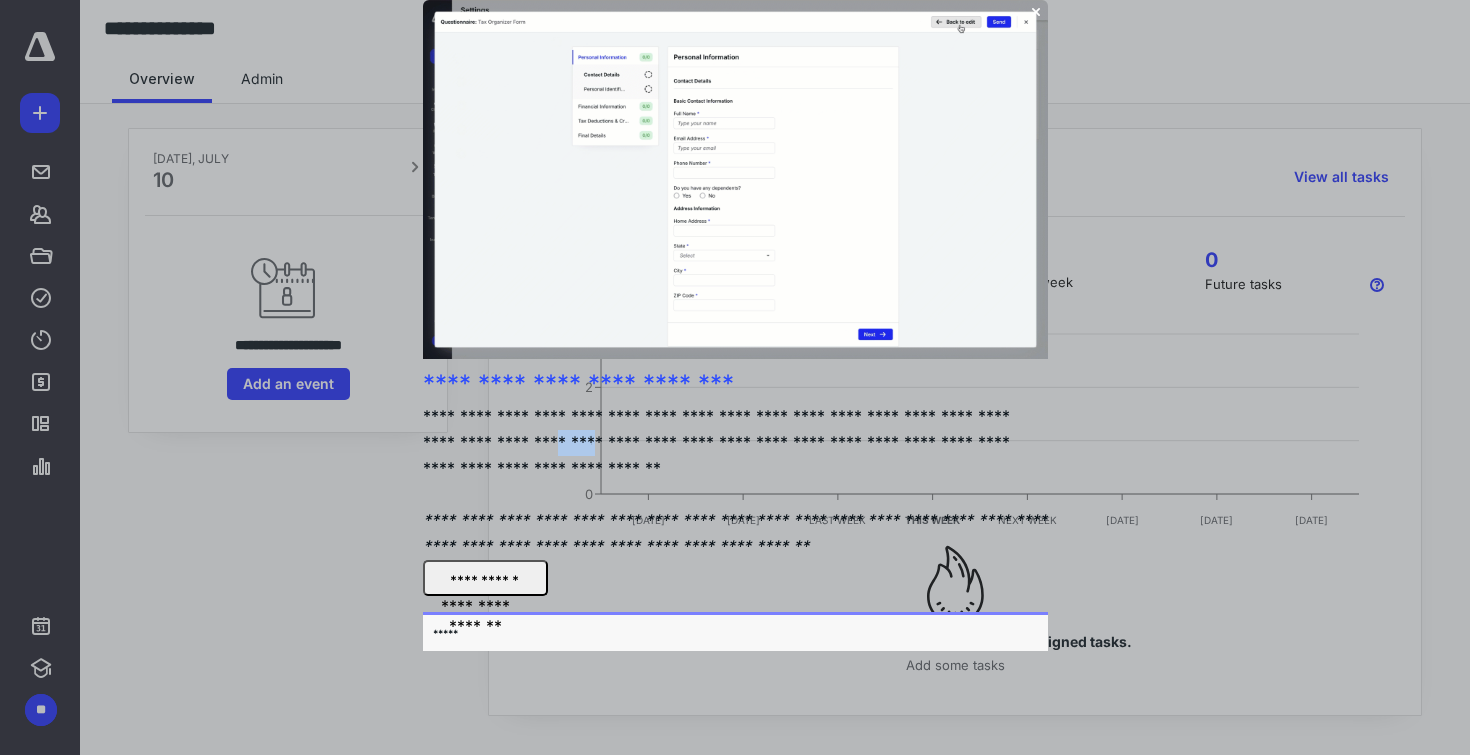 click on "**********" at bounding box center [718, 443] 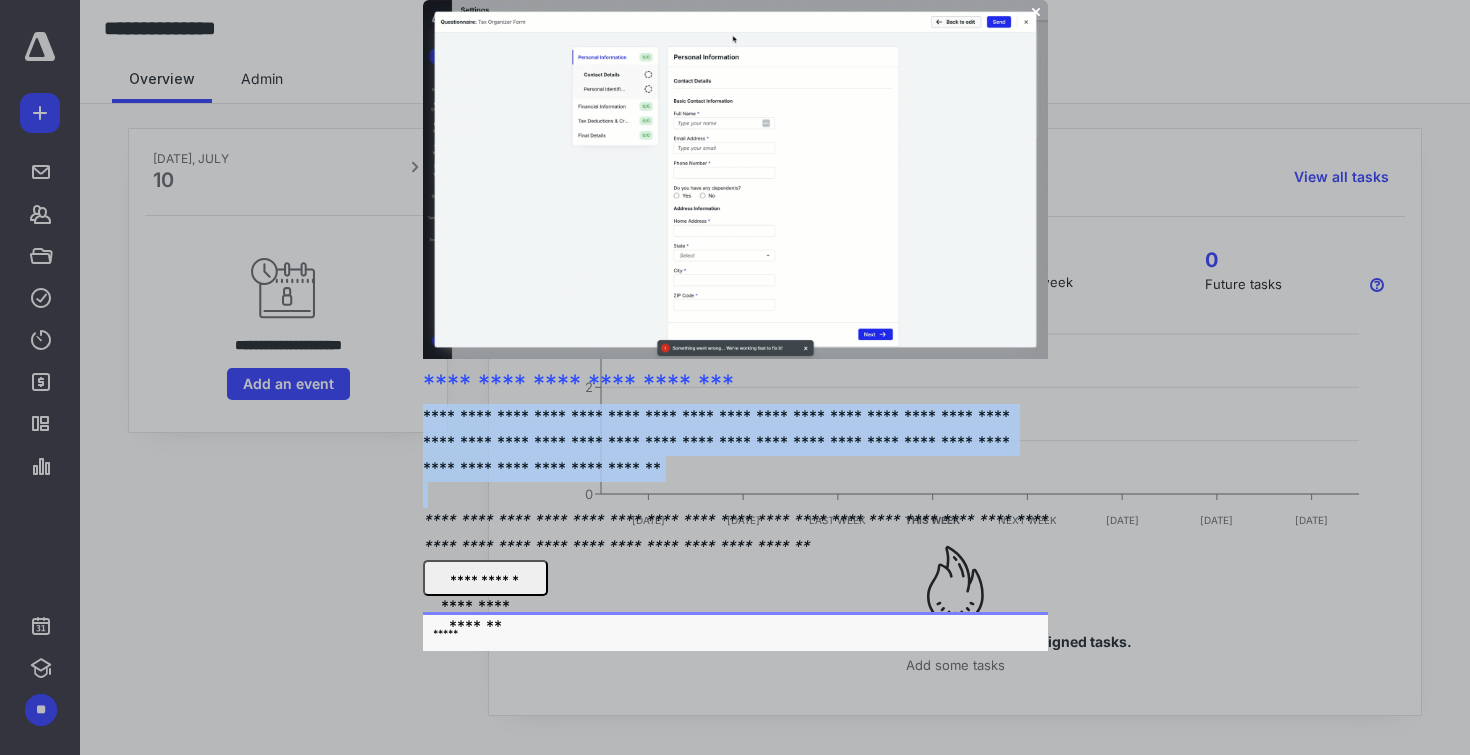 click on "**********" at bounding box center [718, 443] 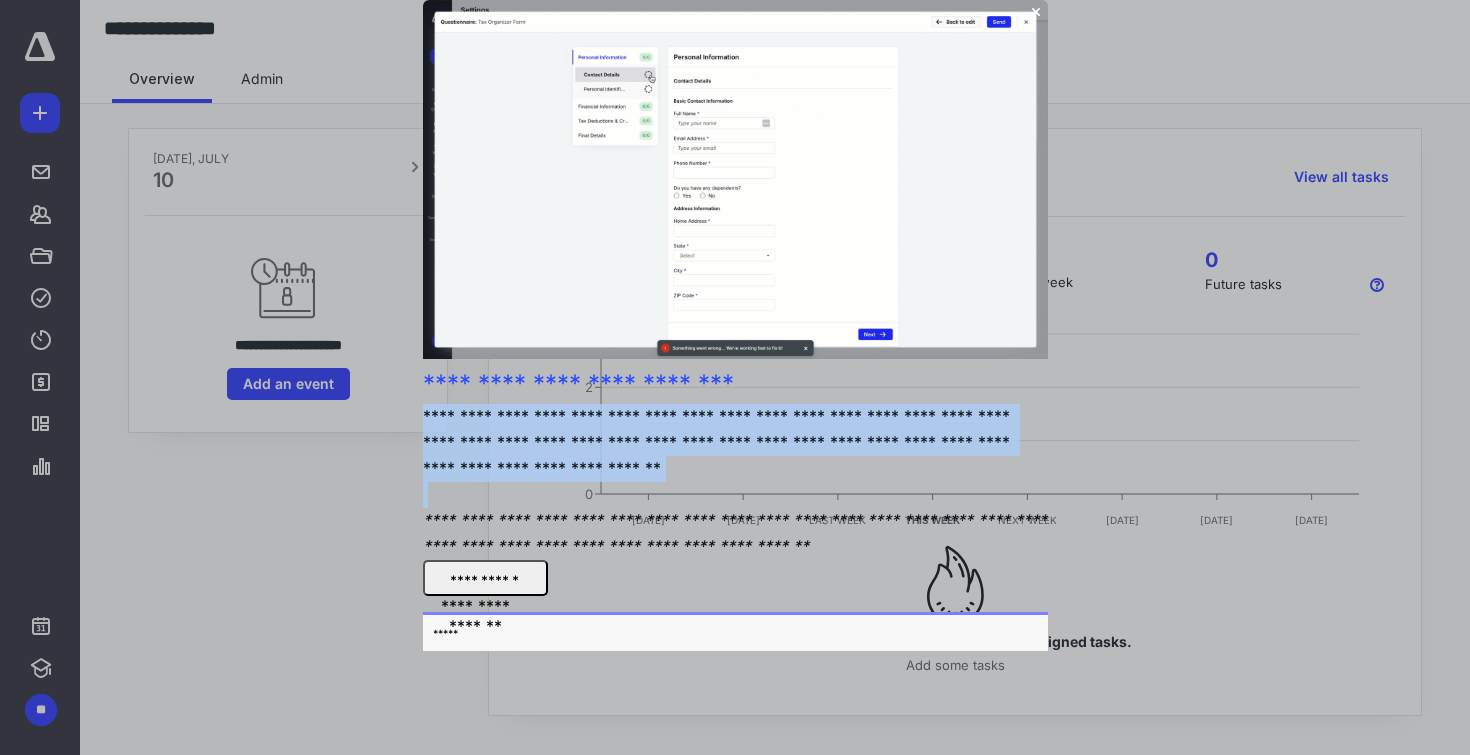 scroll, scrollTop: 5, scrollLeft: 0, axis: vertical 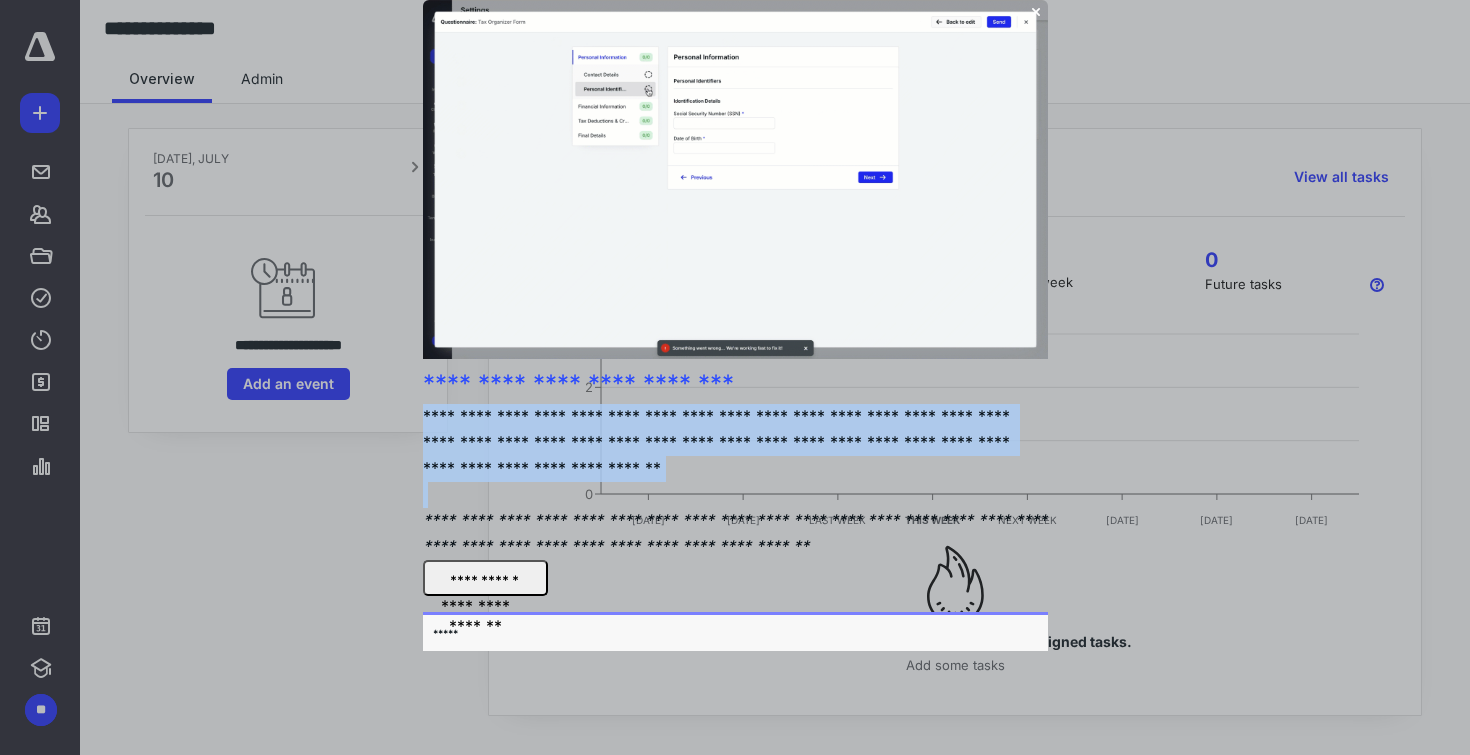 click on "**********" at bounding box center [718, 443] 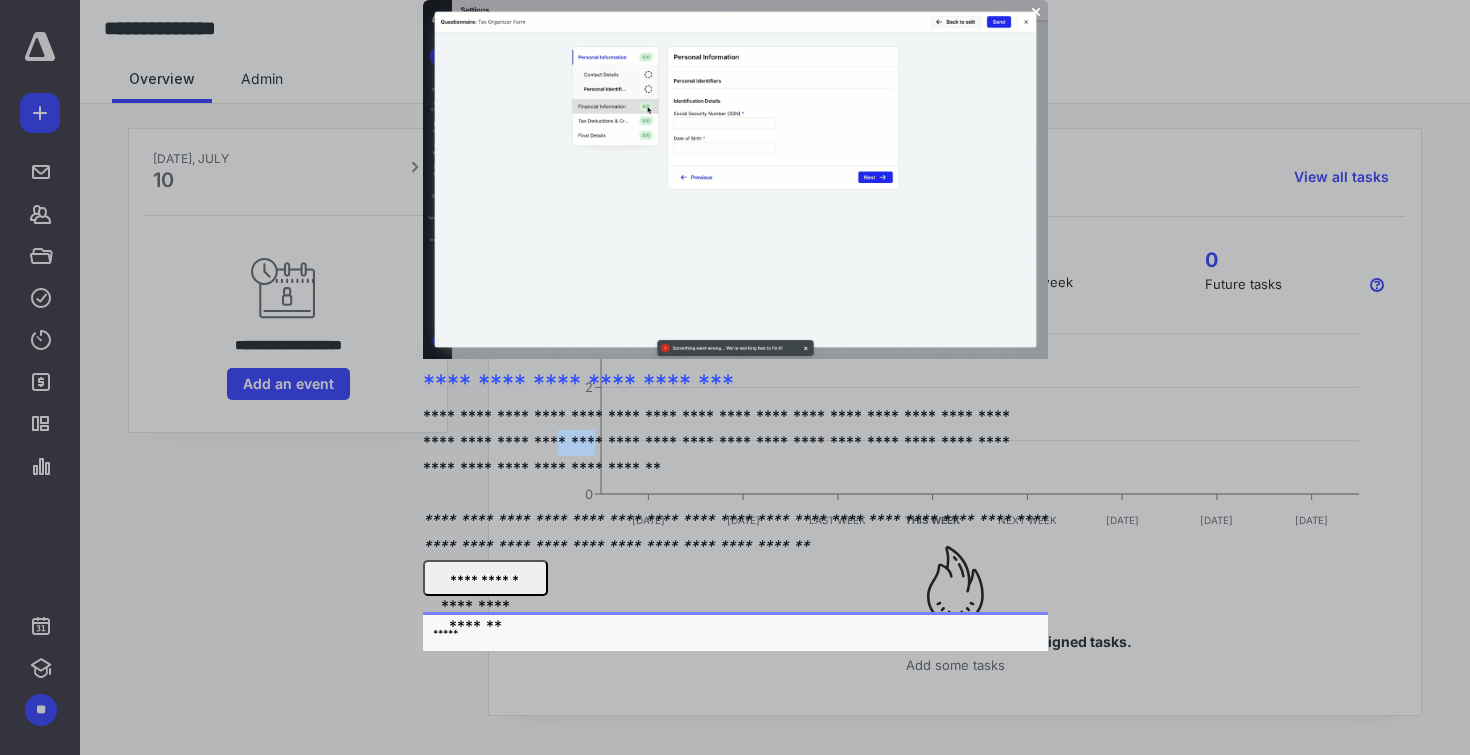 click on "**********" at bounding box center (718, 443) 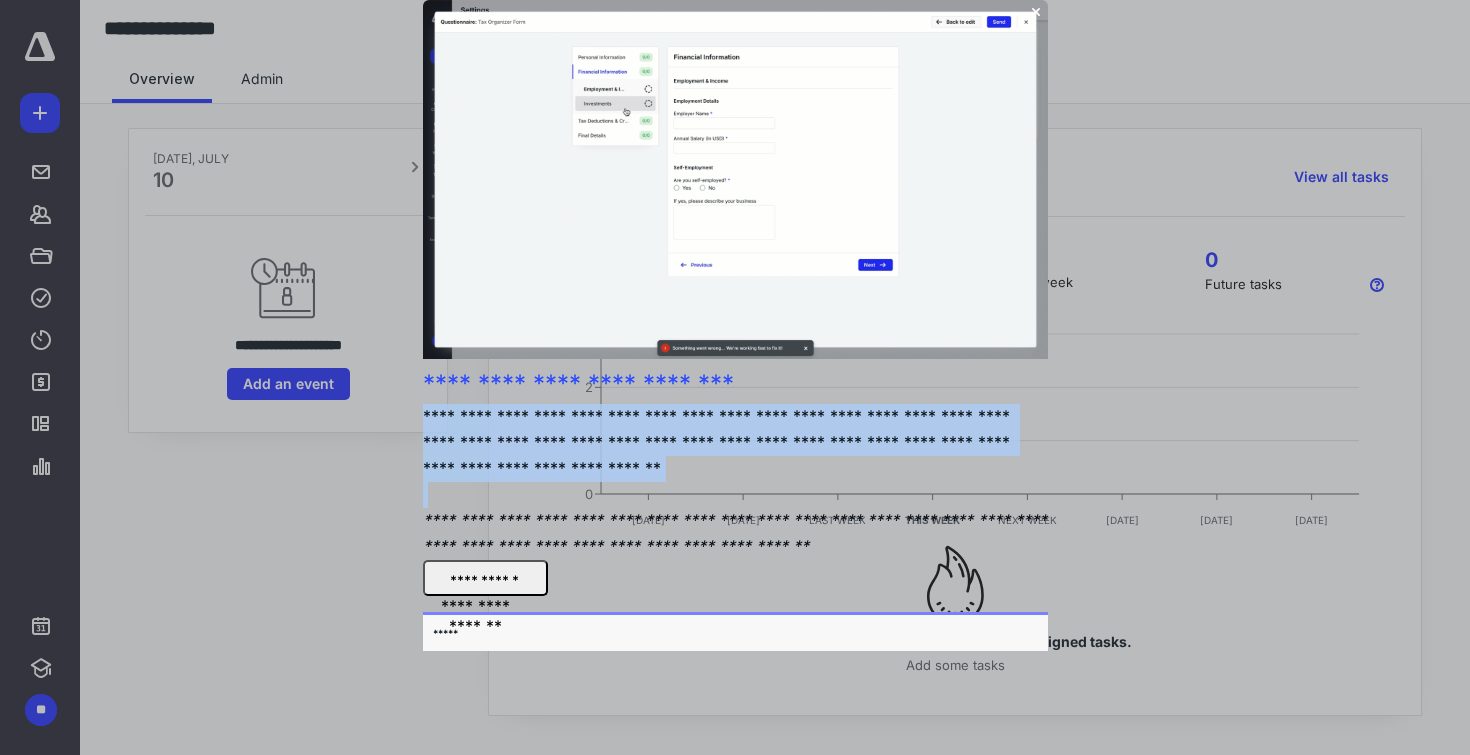 click on "**********" at bounding box center (718, 443) 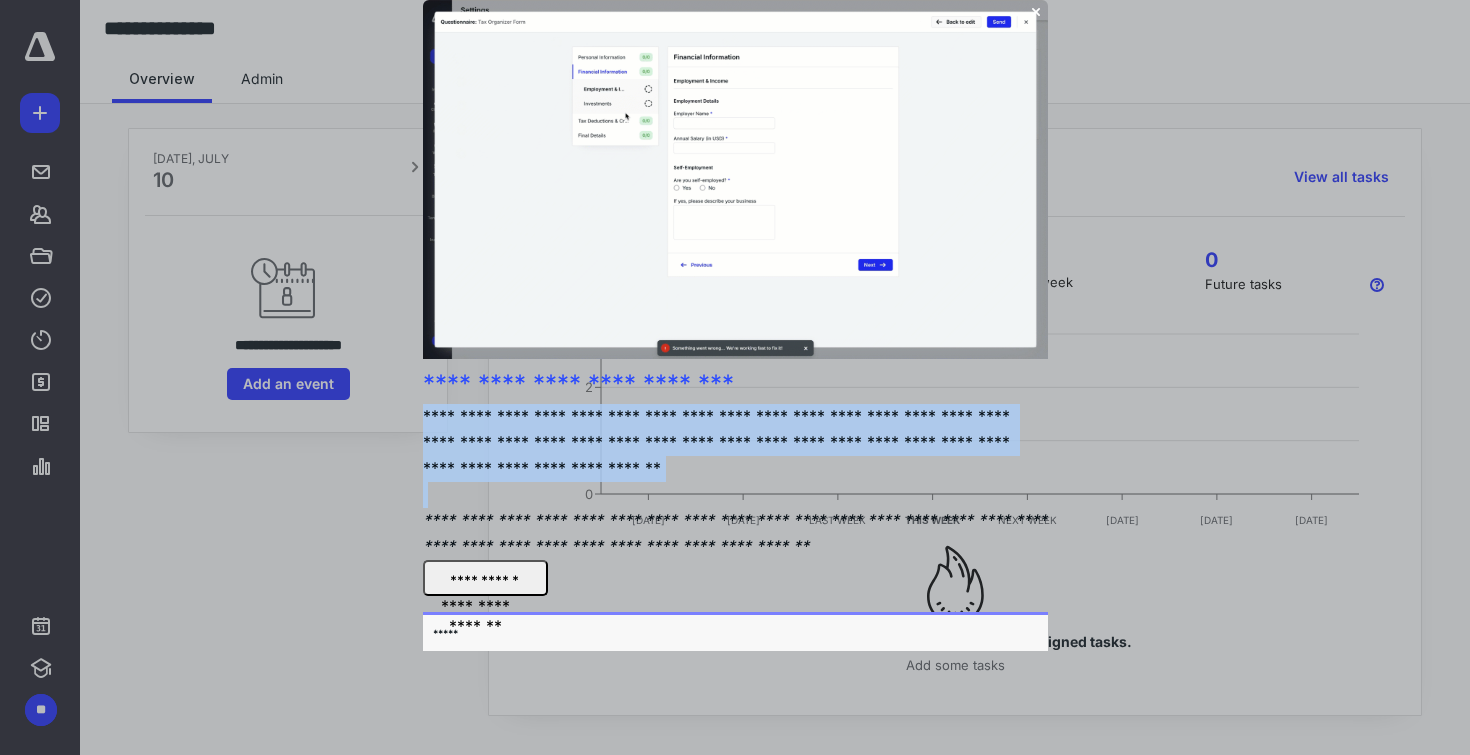 click on "**********" at bounding box center [718, 443] 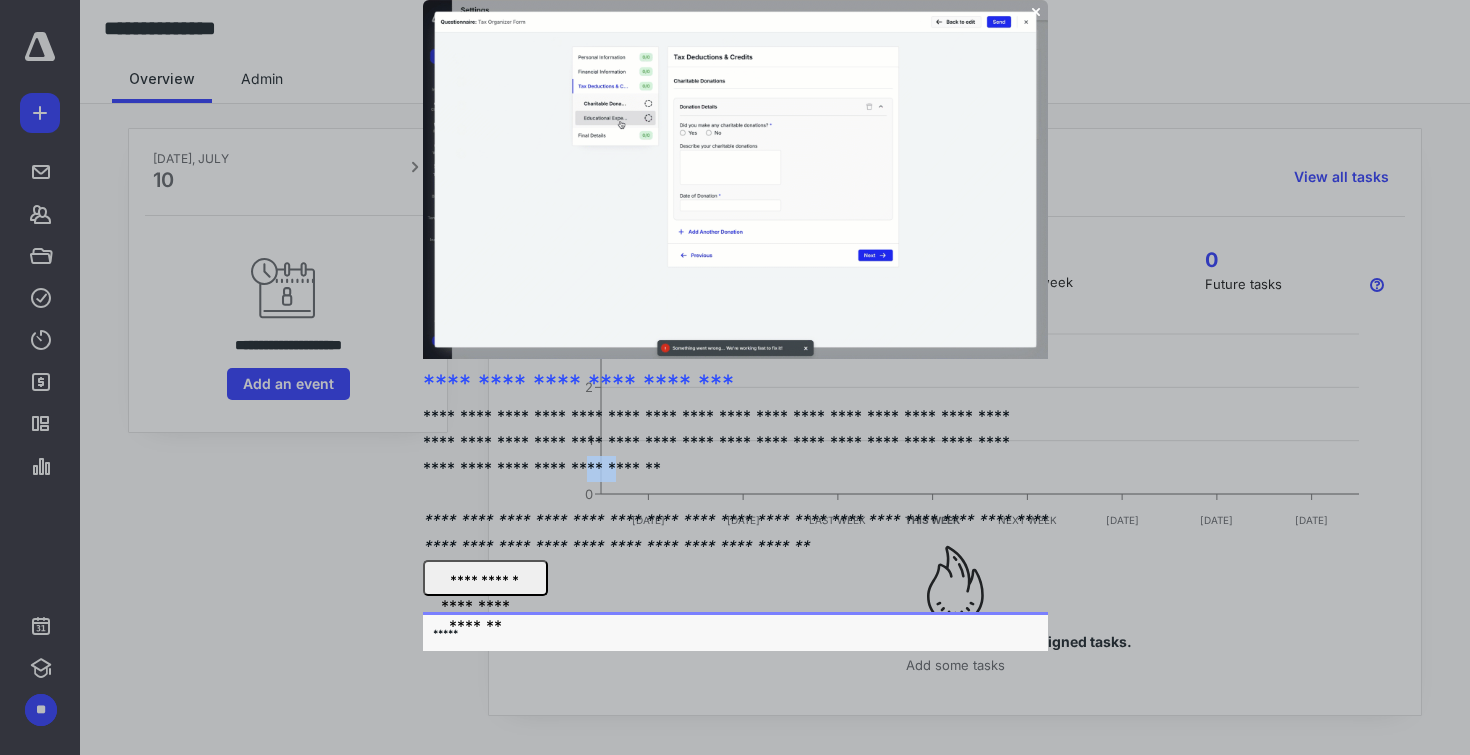 click on "**********" at bounding box center [718, 443] 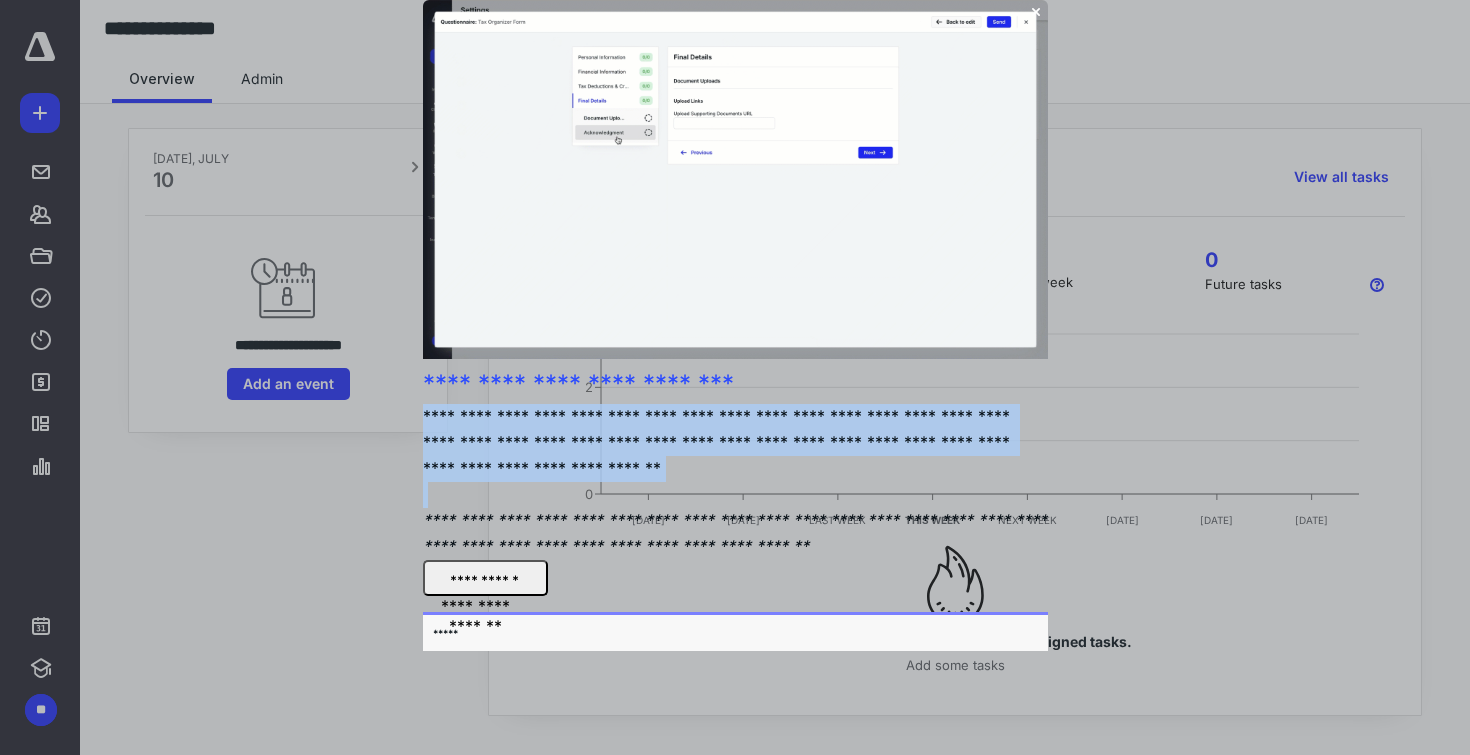 click on "**********" at bounding box center [718, 443] 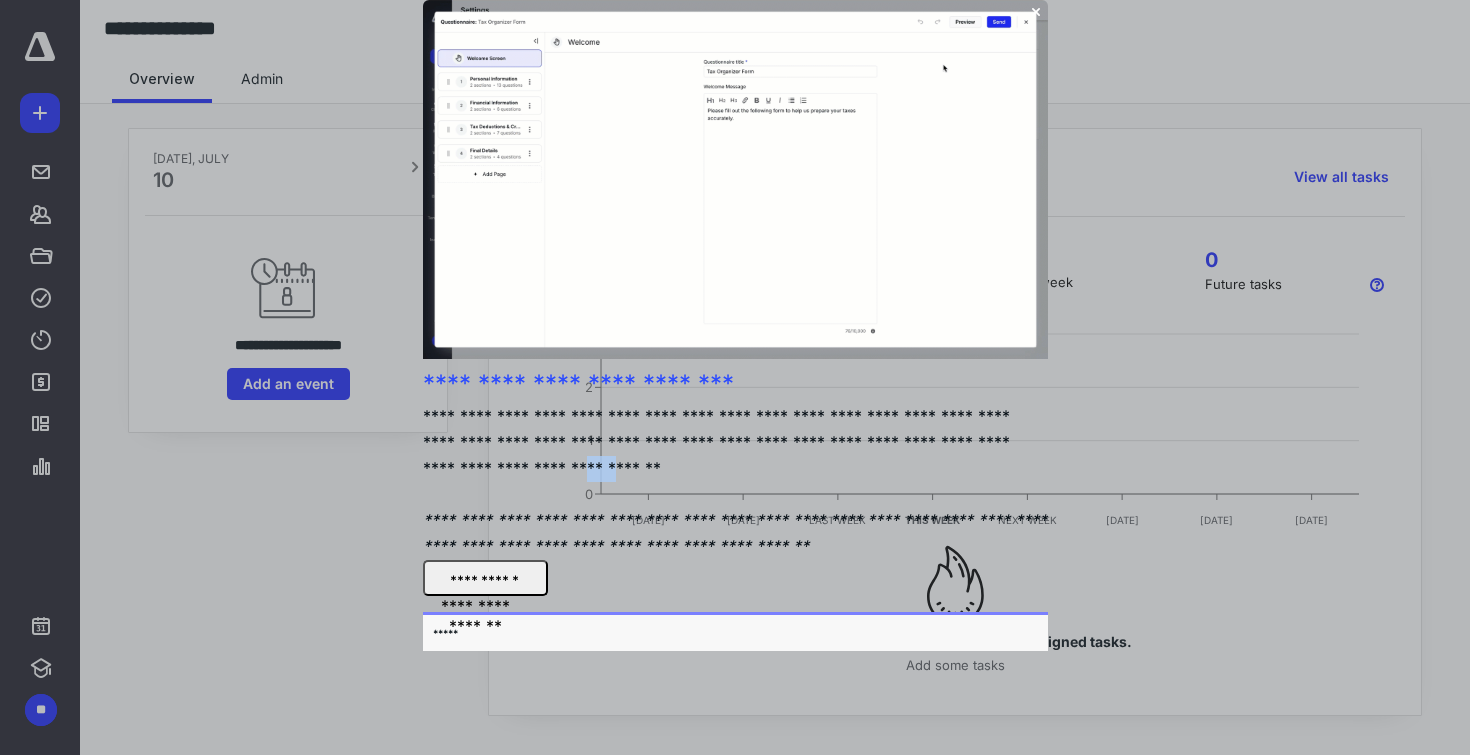 click on "**********" at bounding box center (718, 443) 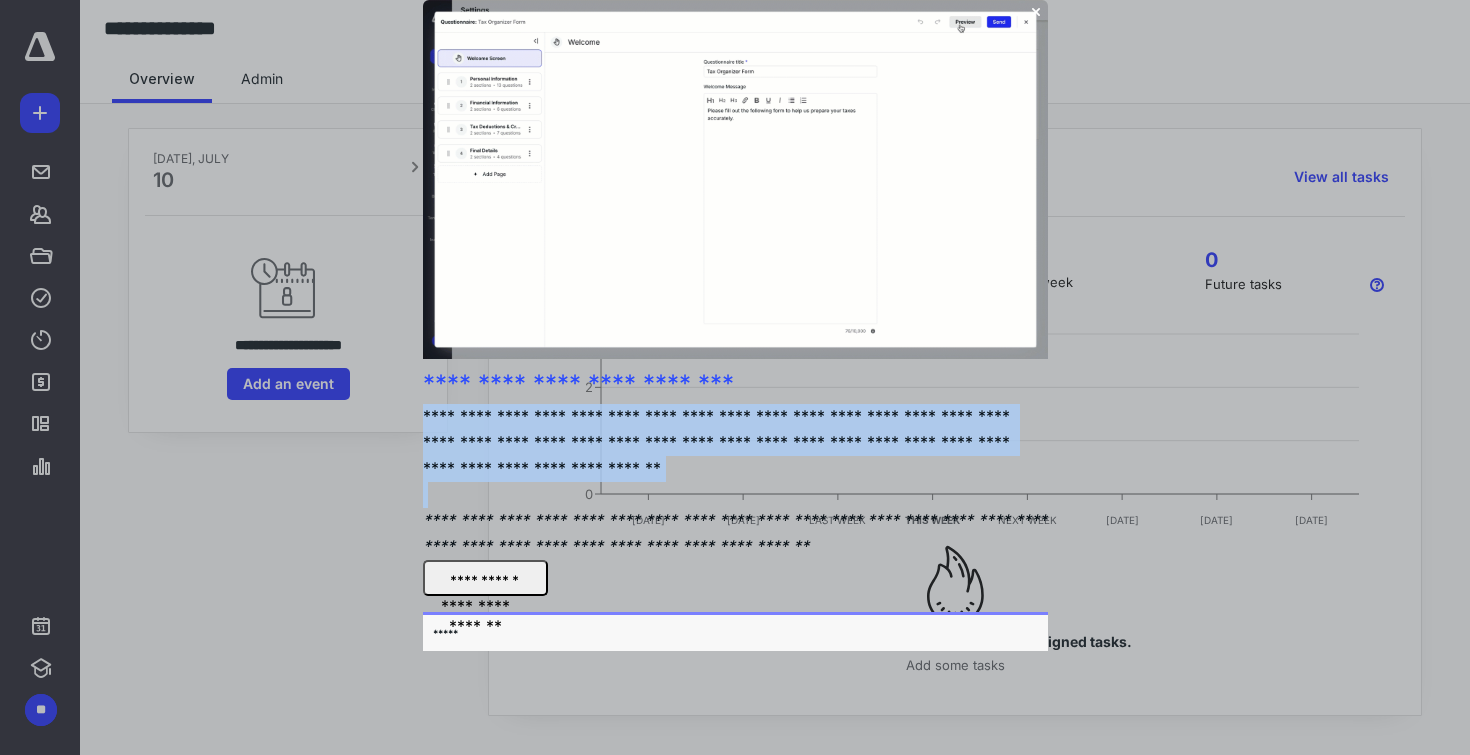 click on "**********" at bounding box center (718, 443) 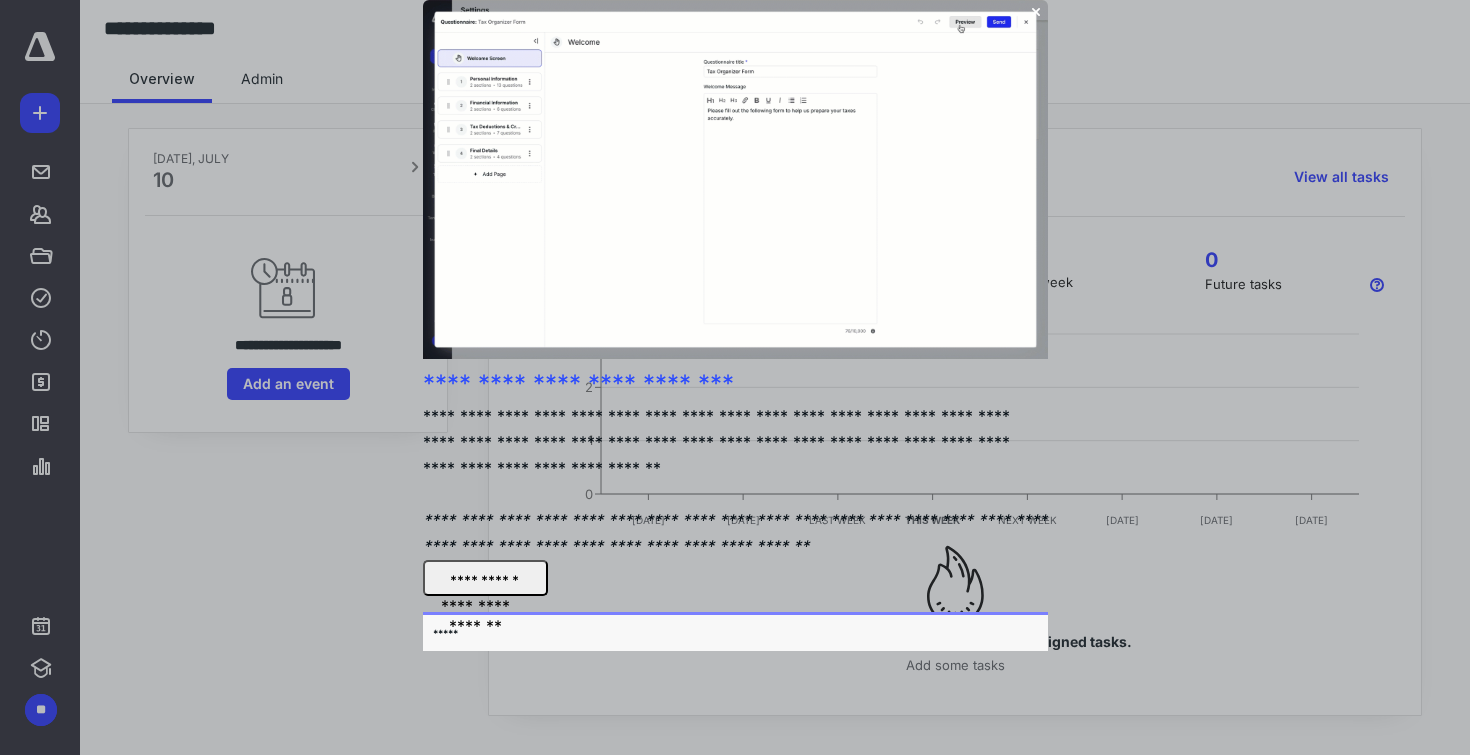 click on "**********" at bounding box center (736, 533) 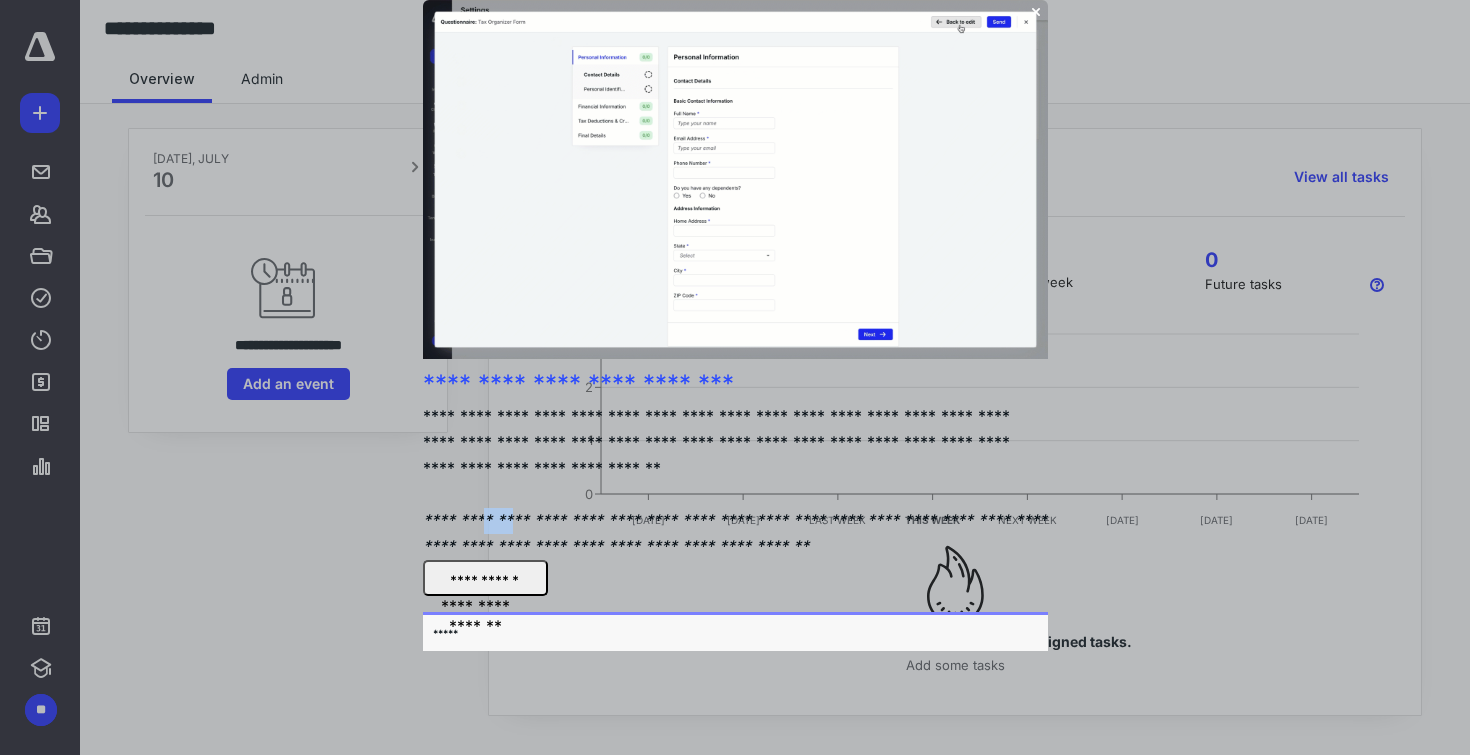click on "**********" at bounding box center [736, 533] 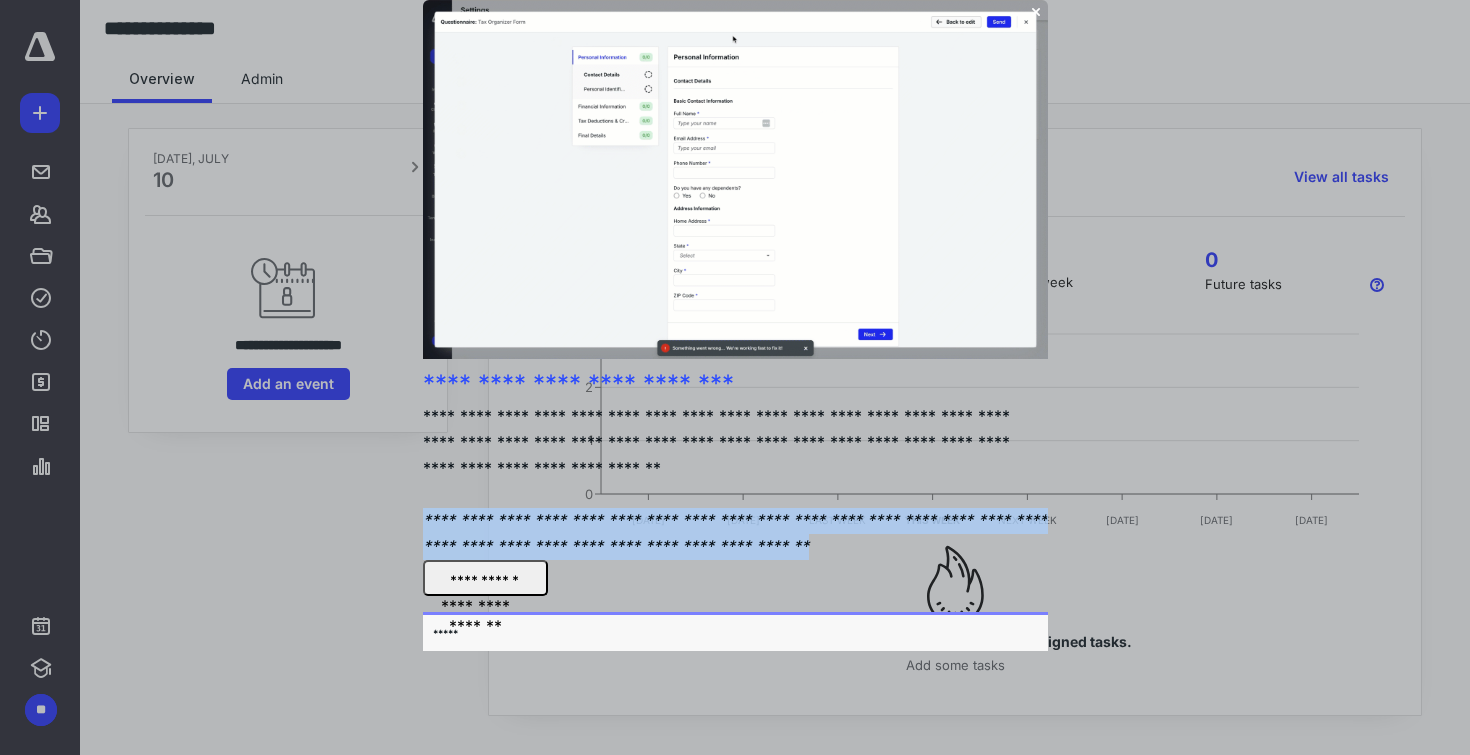 click on "**********" at bounding box center (736, 533) 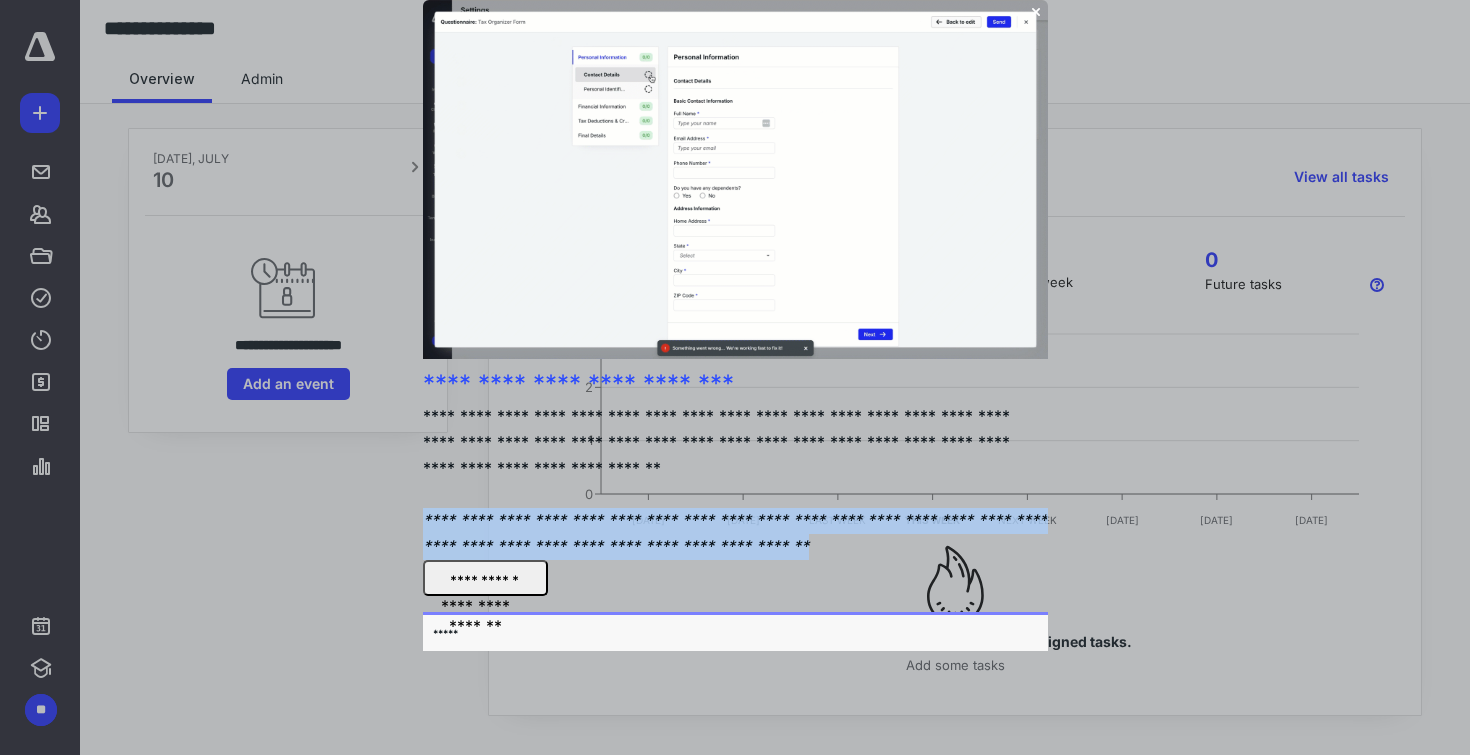 click on "**********" at bounding box center (736, 533) 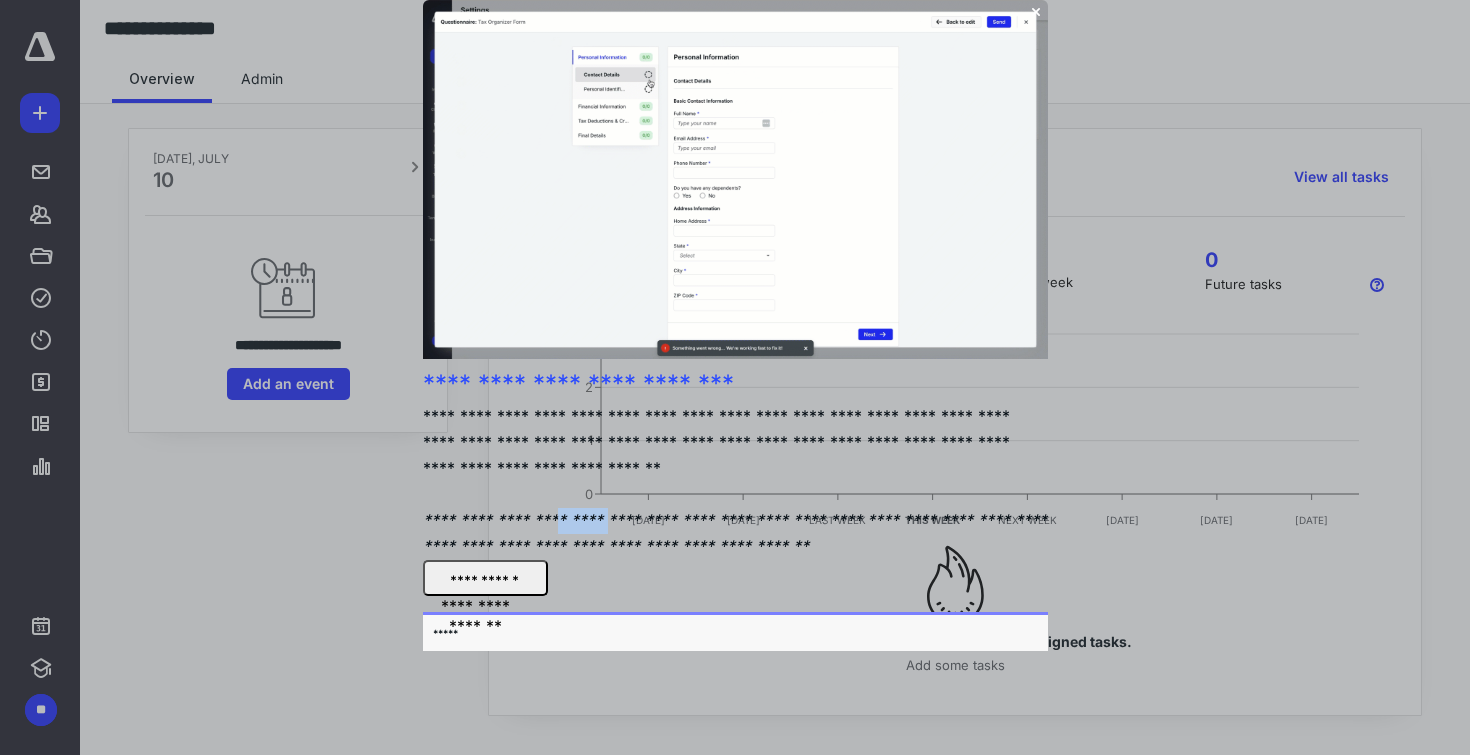 click on "**********" at bounding box center (736, 533) 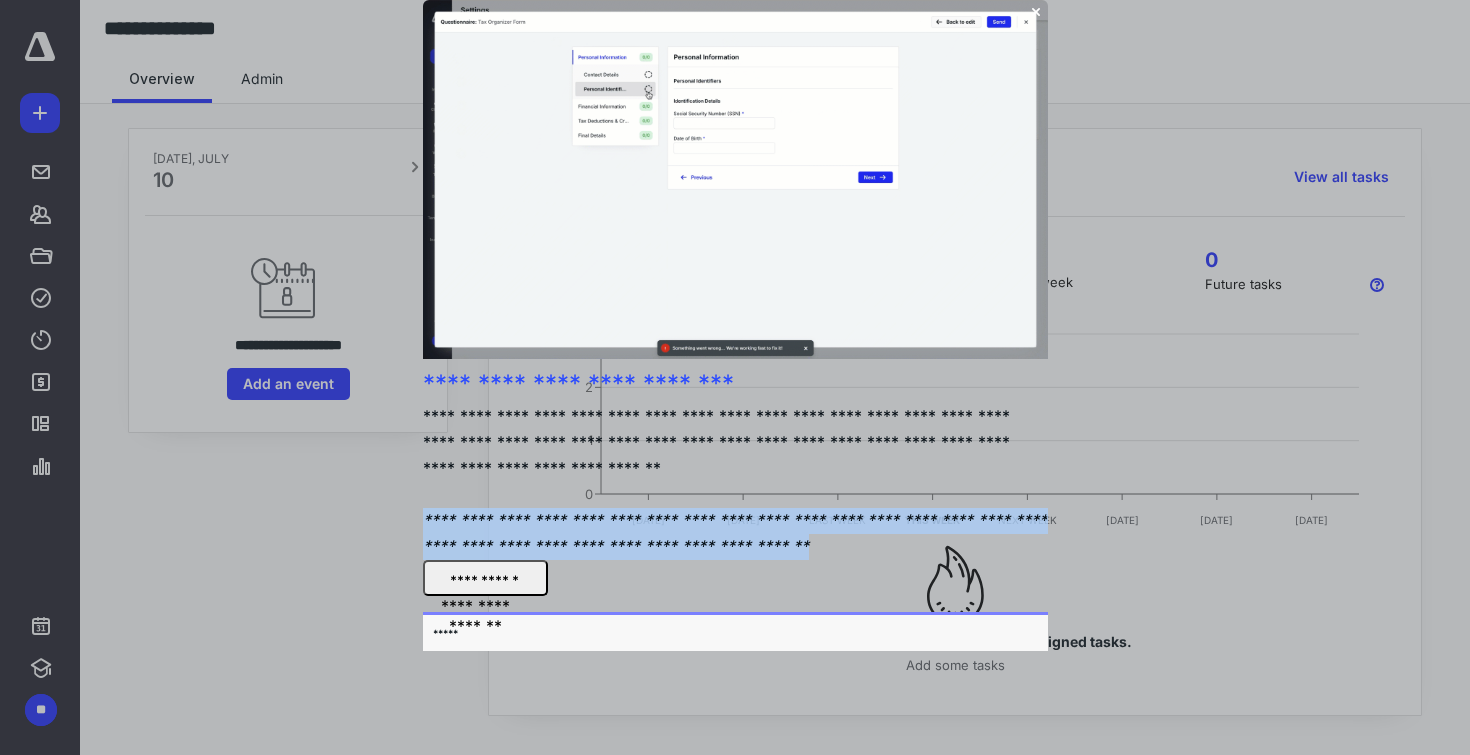 click on "**********" at bounding box center [736, 533] 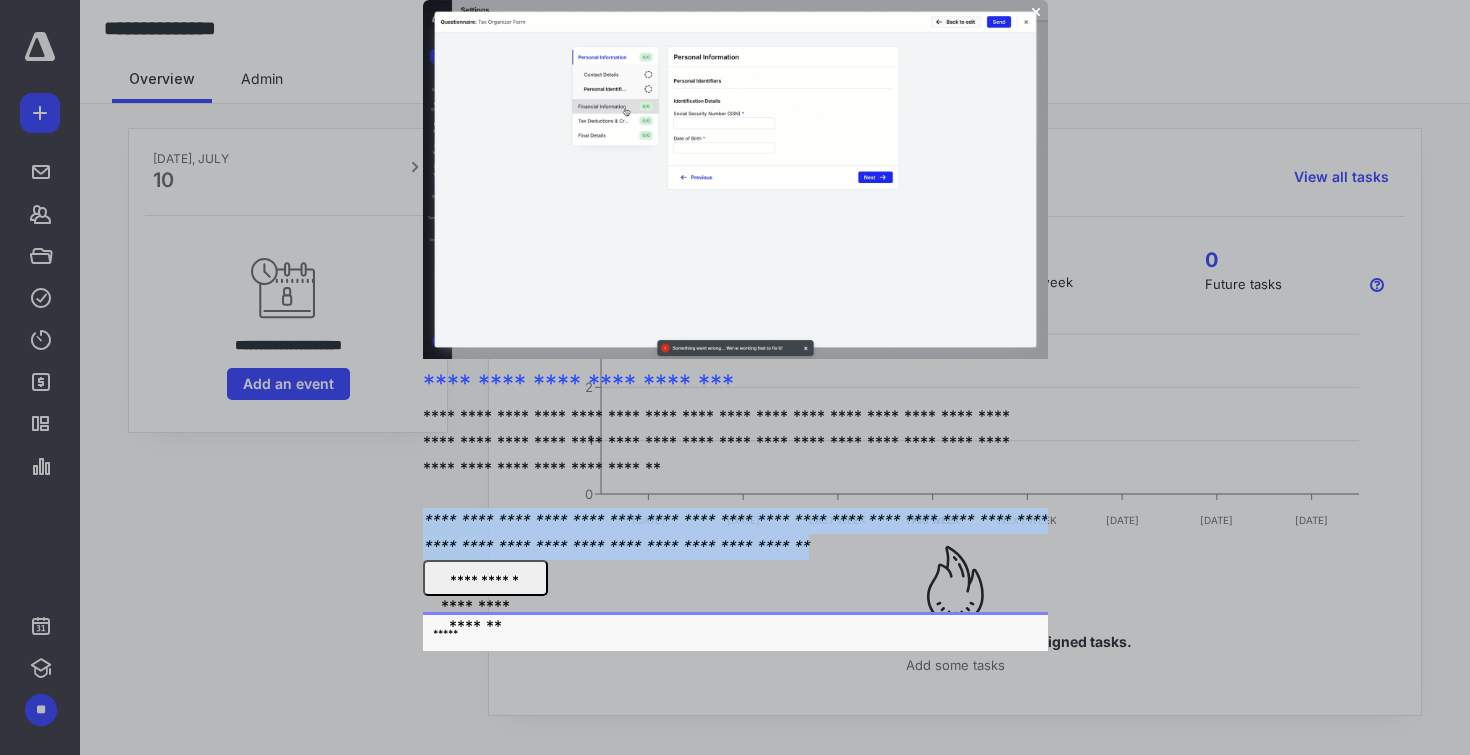 click on "**********" at bounding box center (734, 534) 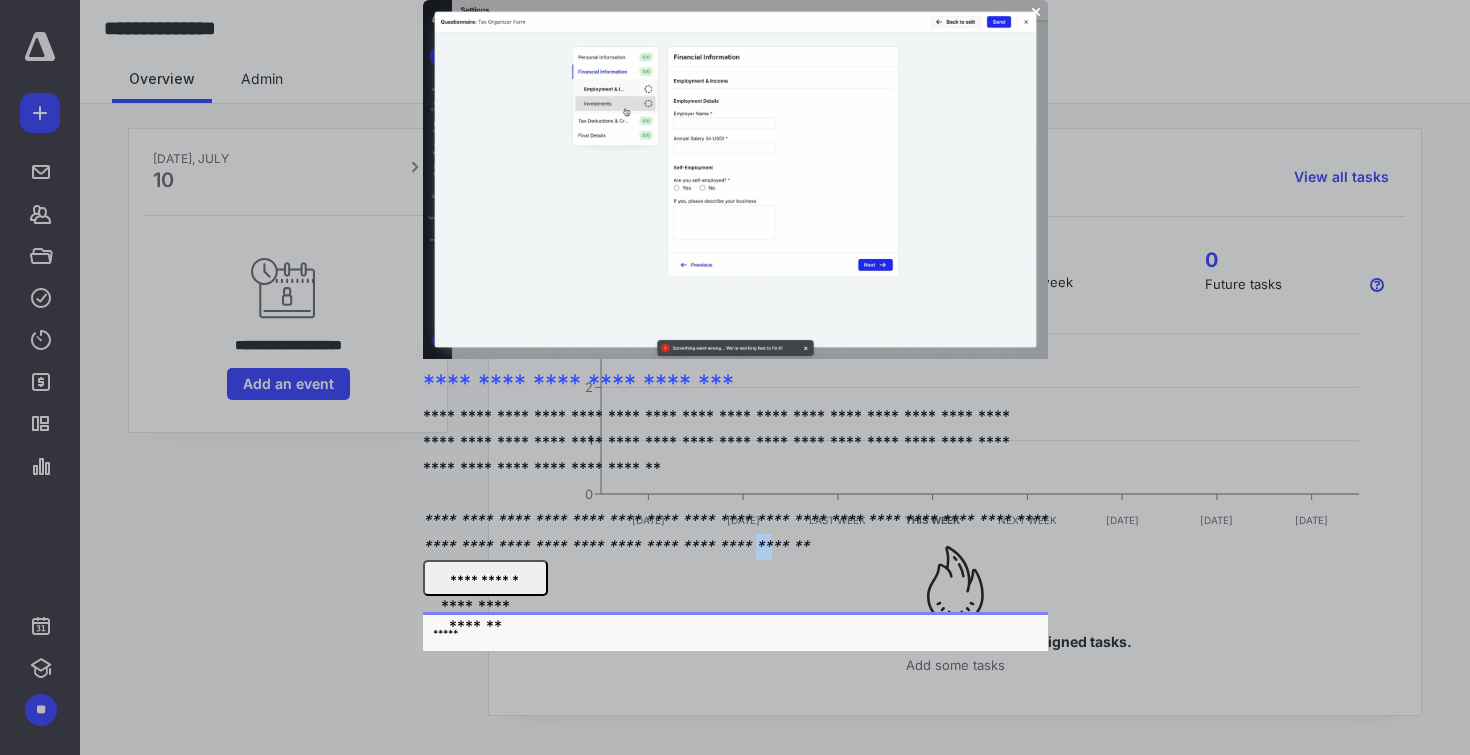 click on "**********" at bounding box center (734, 534) 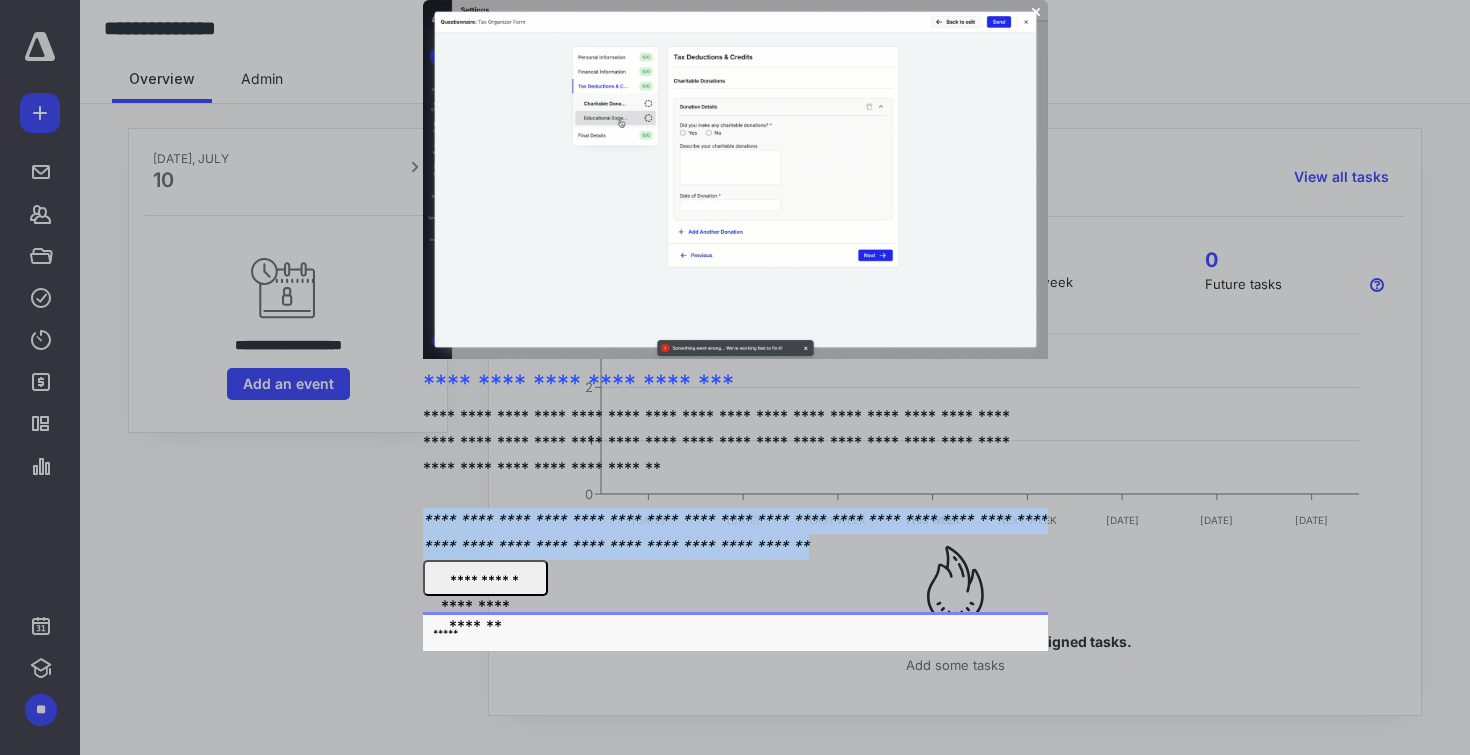 click on "**********" at bounding box center [734, 534] 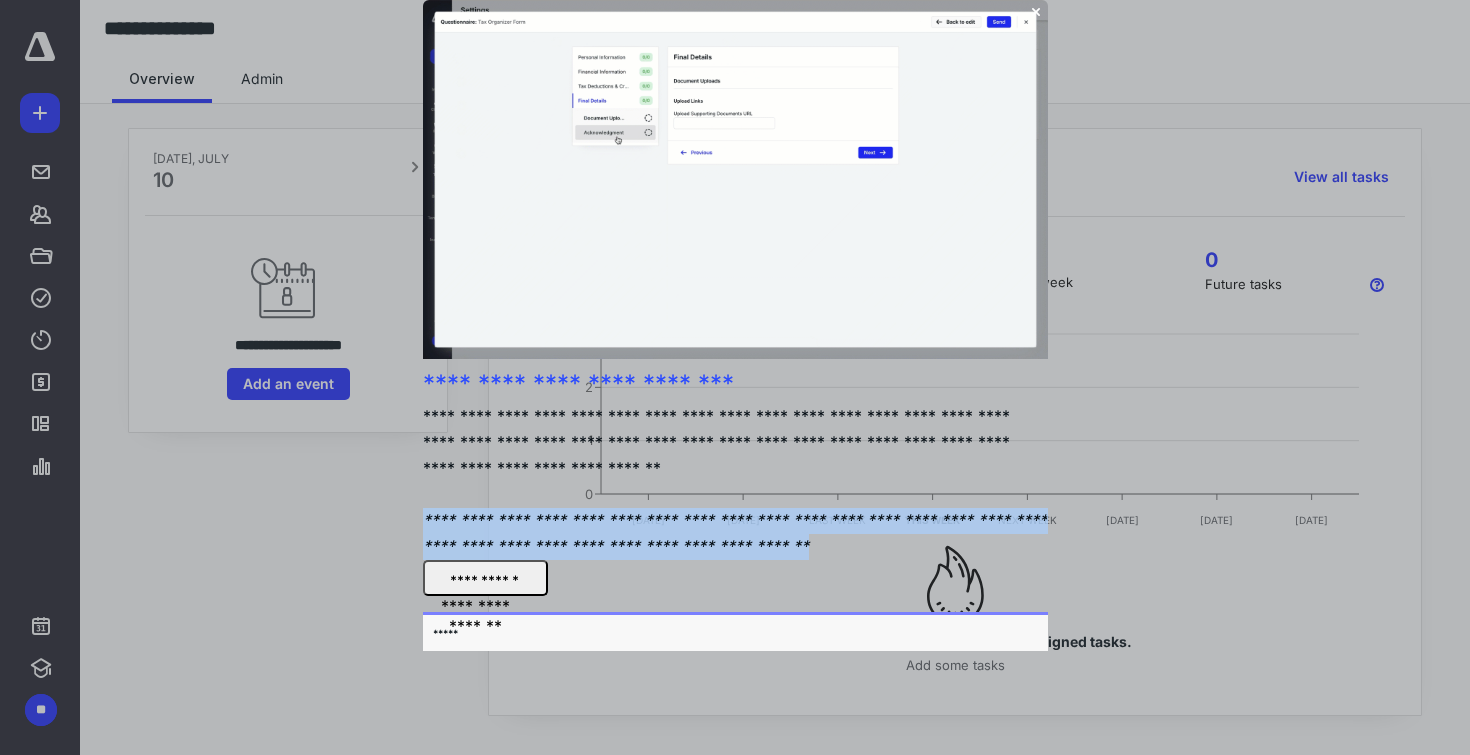 click on "**********" at bounding box center [484, 578] 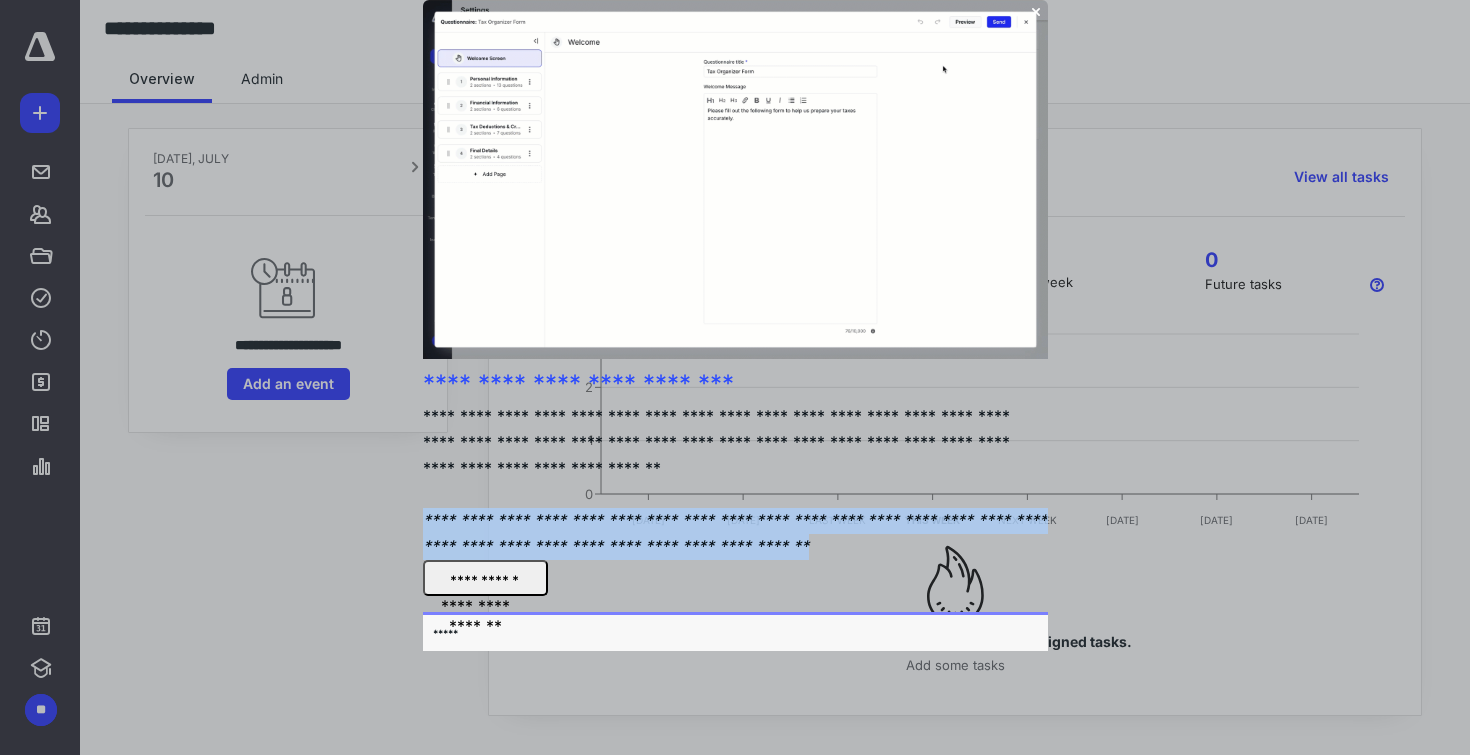 scroll, scrollTop: 0, scrollLeft: 0, axis: both 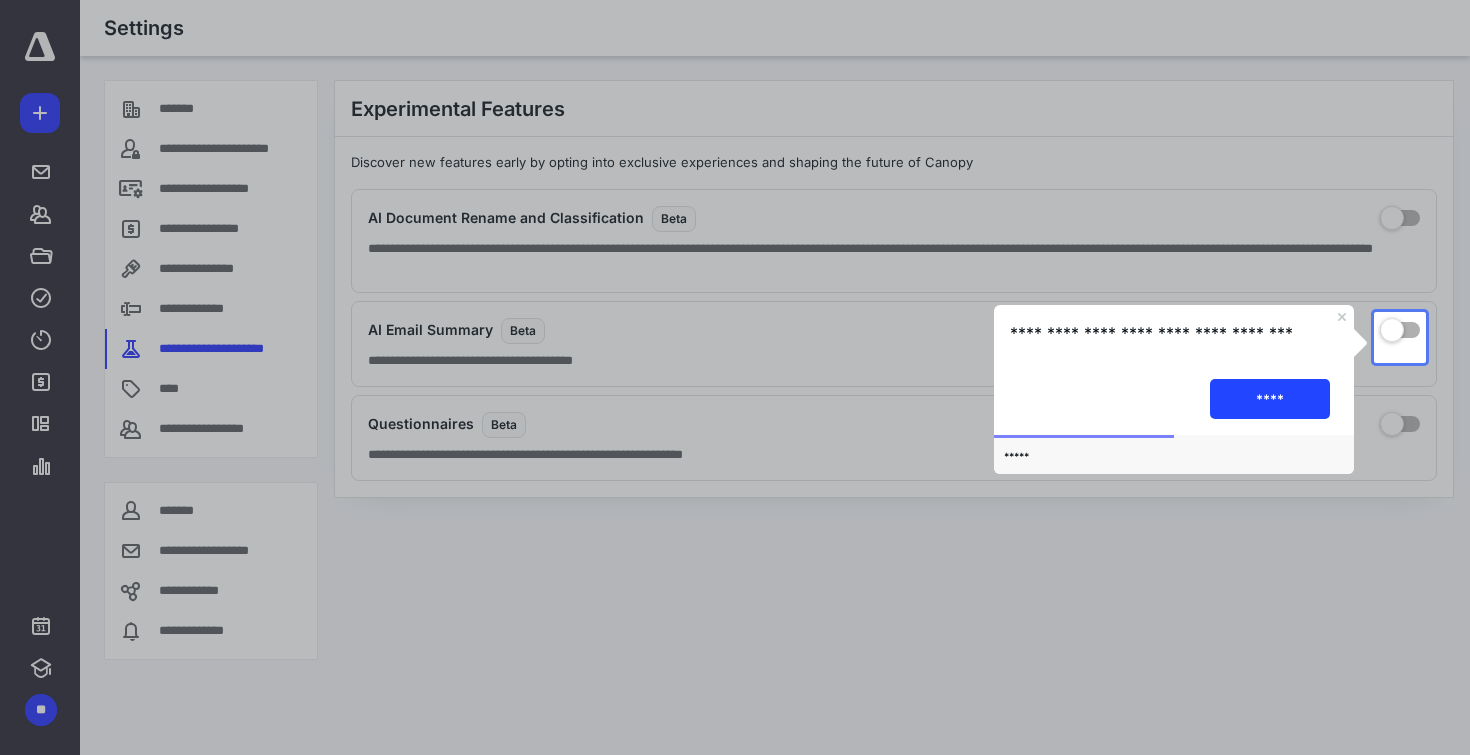 click on "****" at bounding box center (1270, 399) 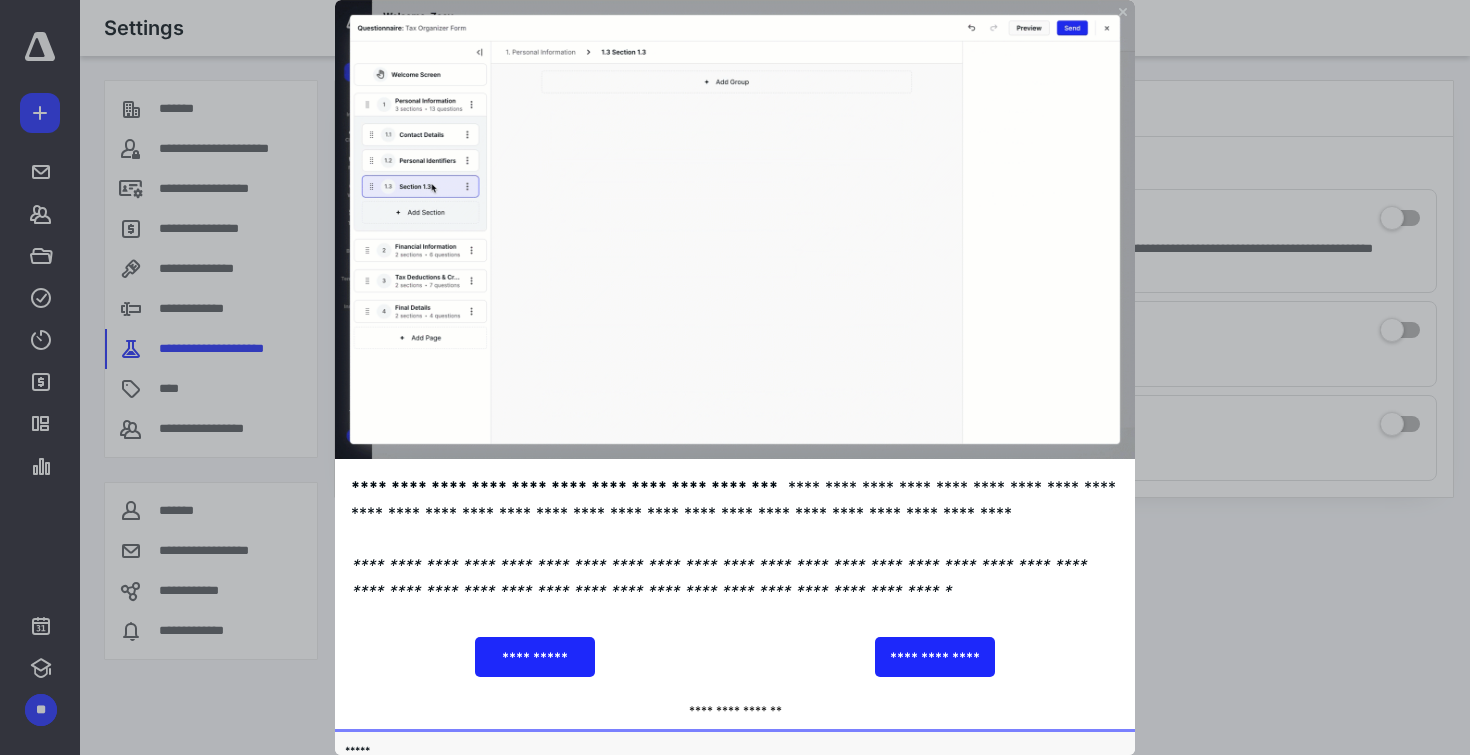 click 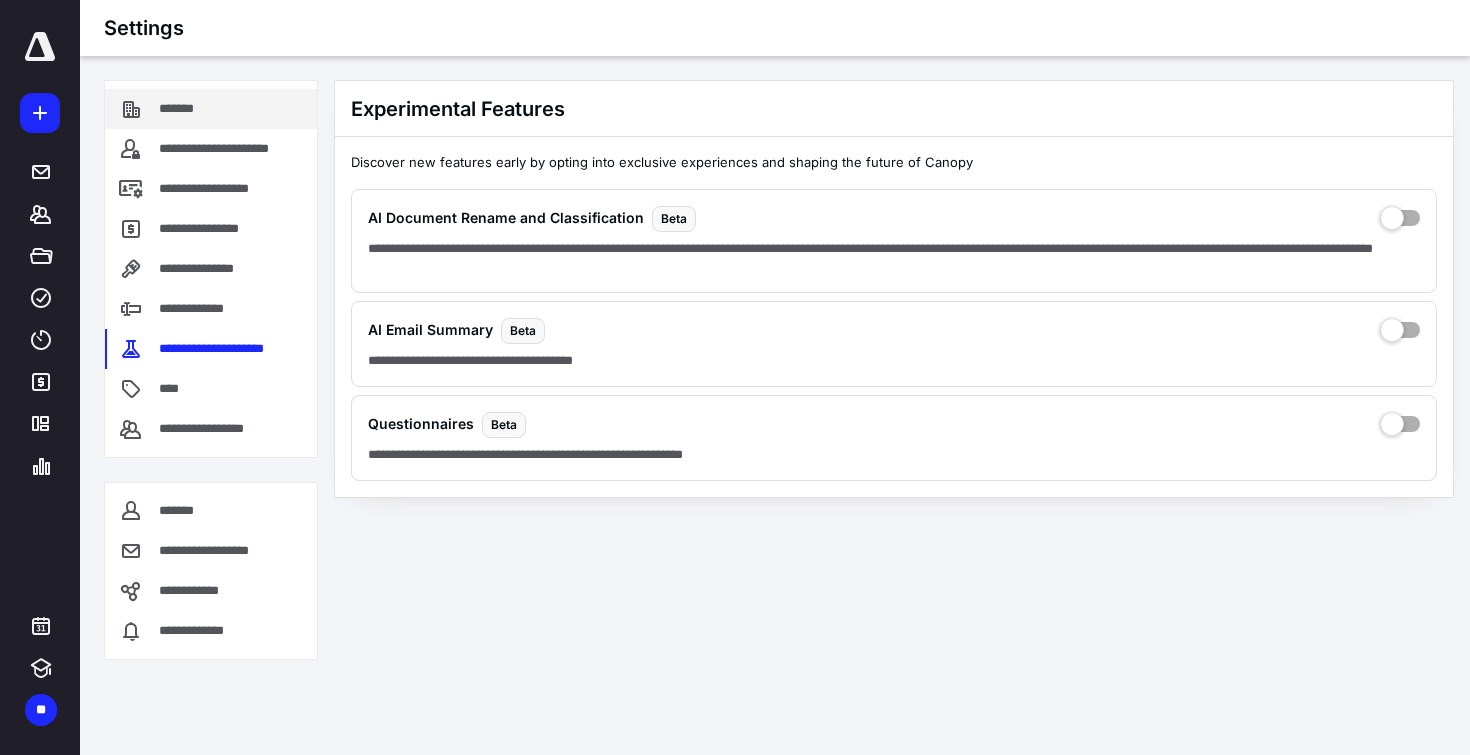click on "*******" at bounding box center (211, 109) 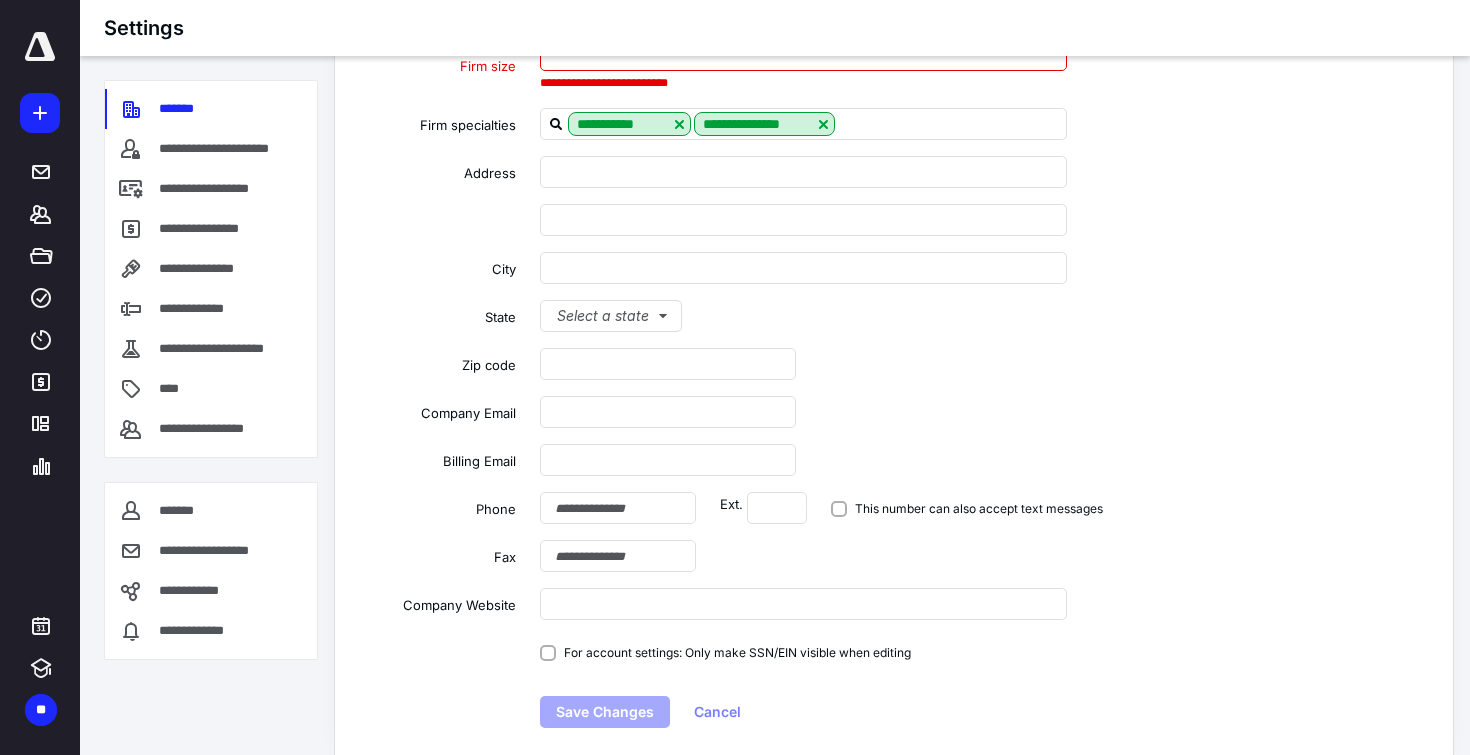 scroll, scrollTop: 239, scrollLeft: 0, axis: vertical 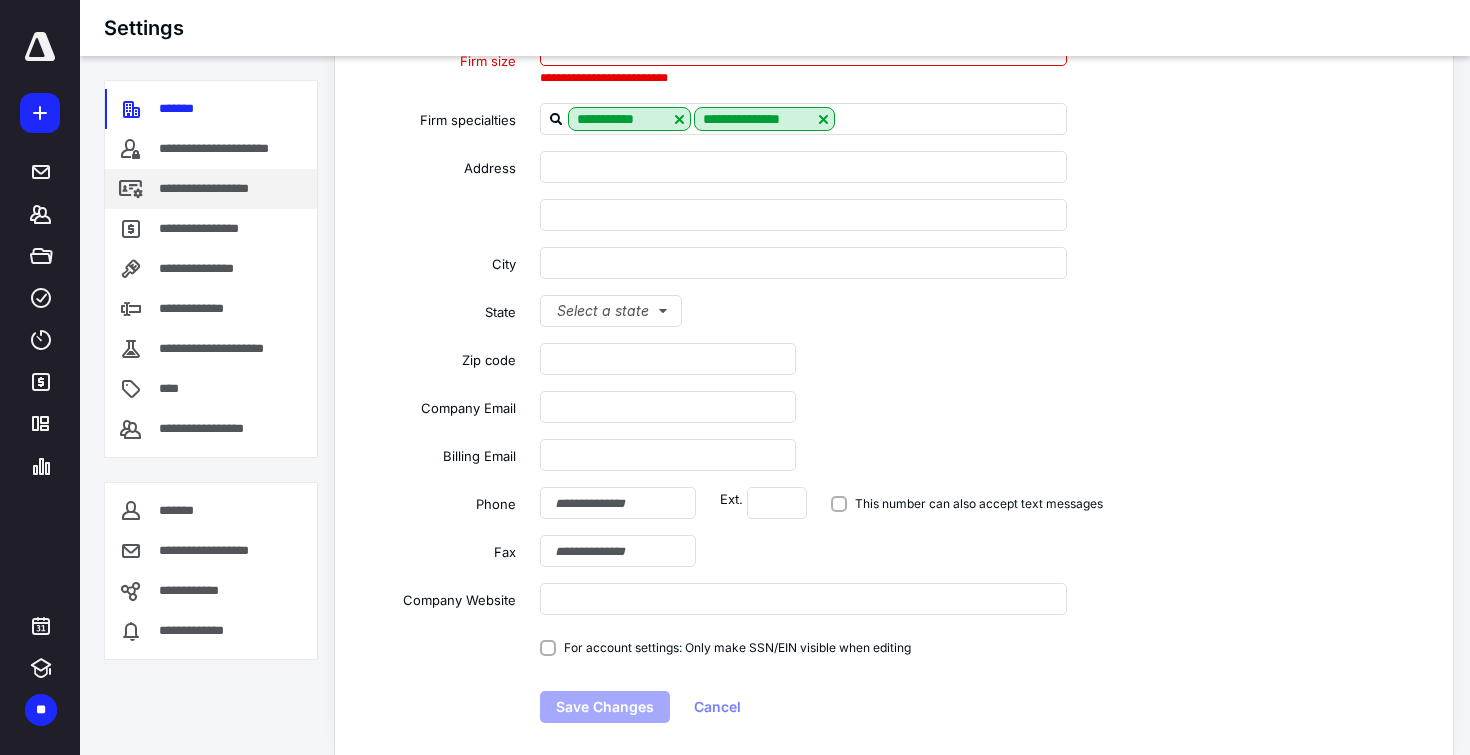 click on "**********" at bounding box center (226, 189) 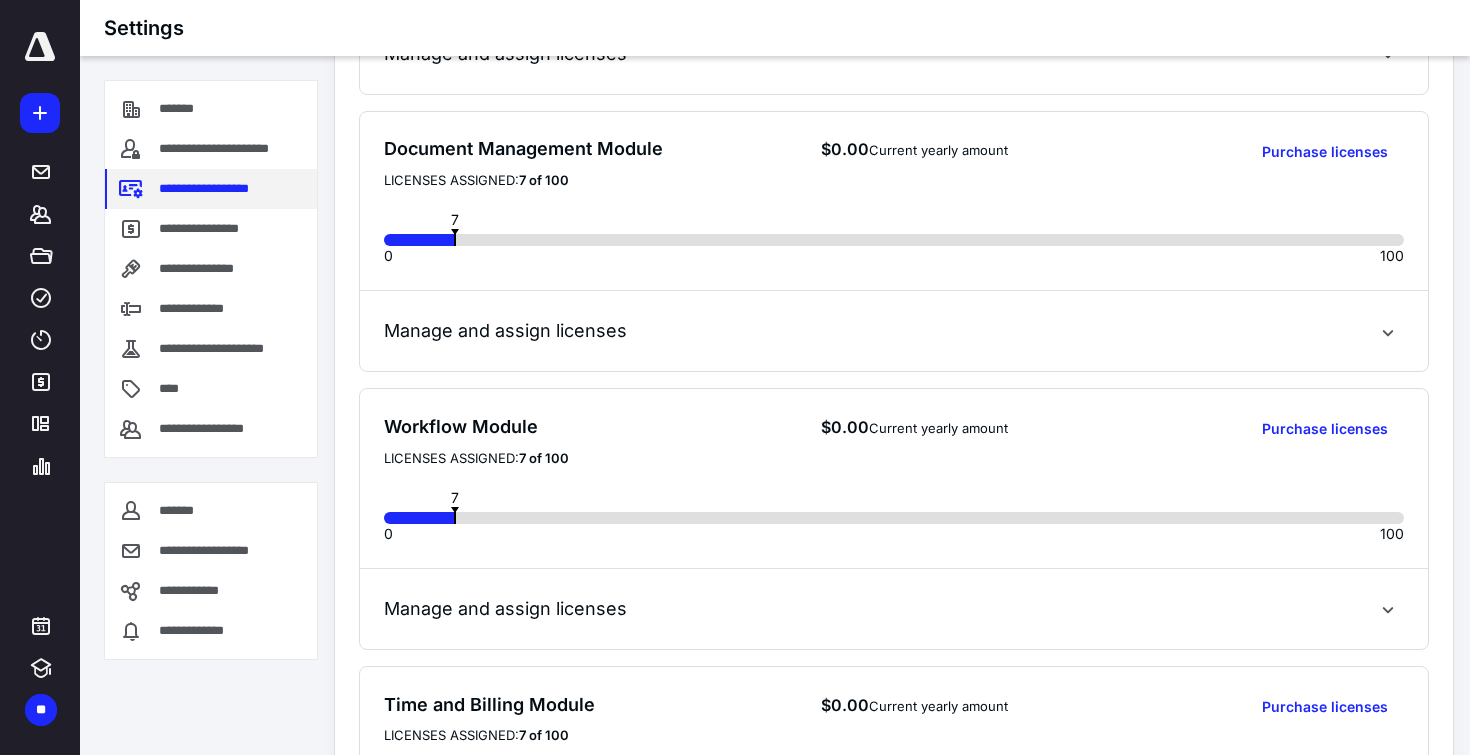 scroll, scrollTop: 361, scrollLeft: 0, axis: vertical 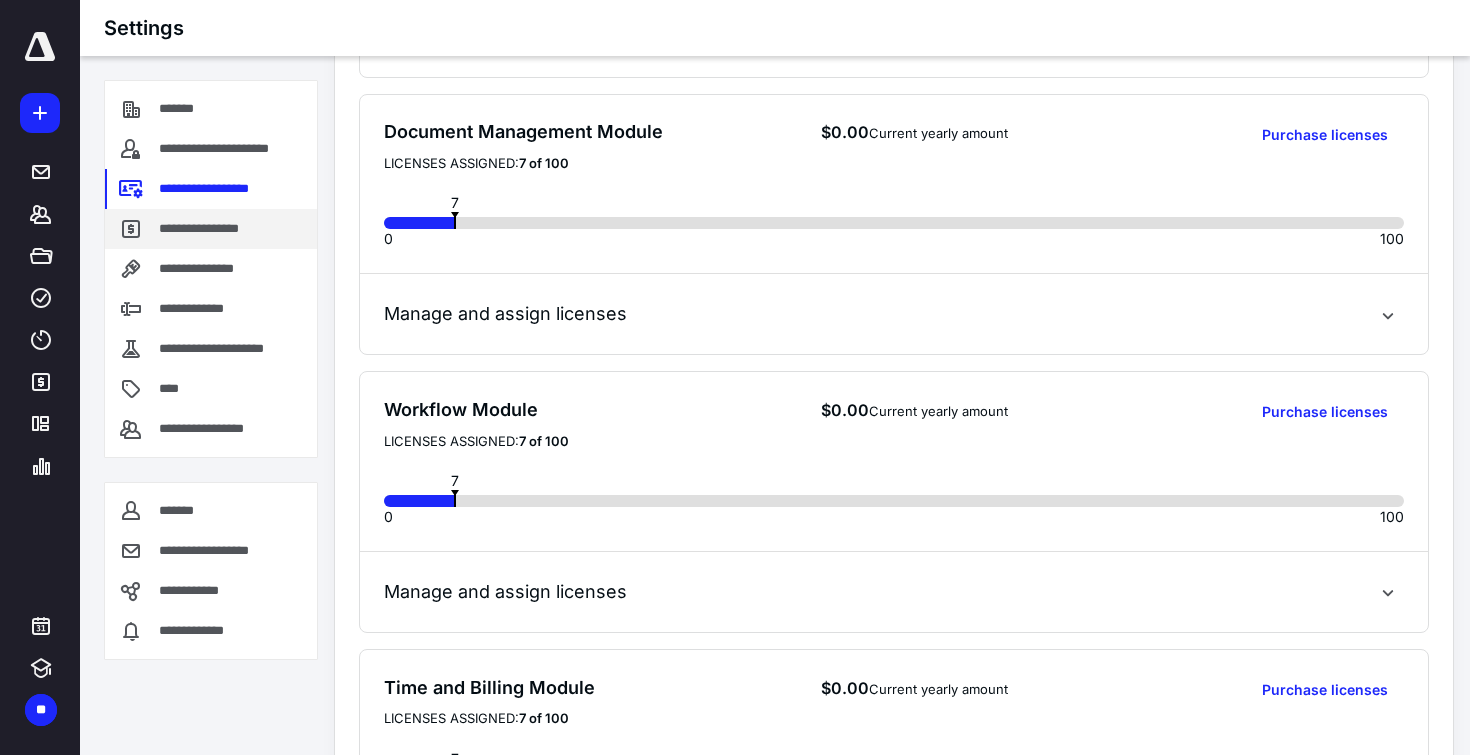 click on "**********" at bounding box center [211, 229] 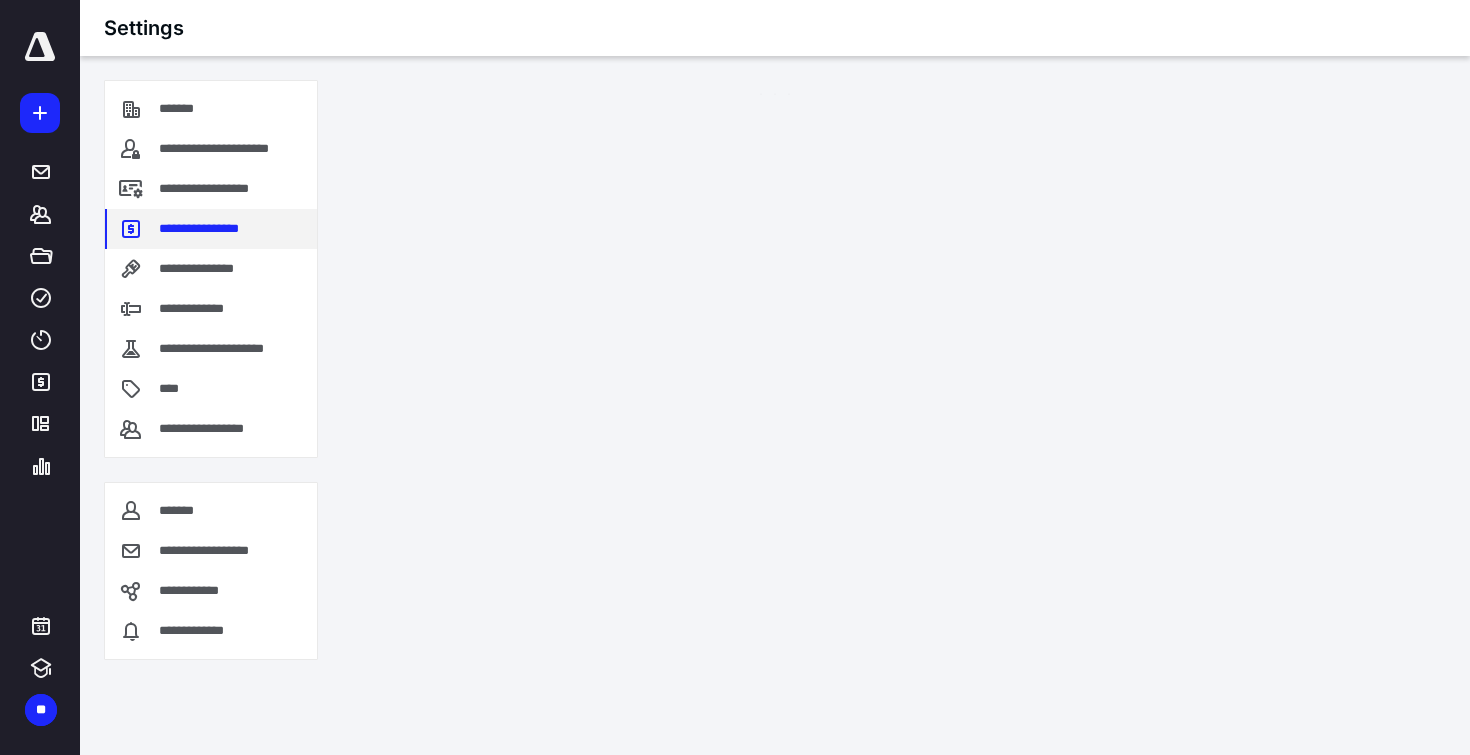 scroll, scrollTop: 0, scrollLeft: 0, axis: both 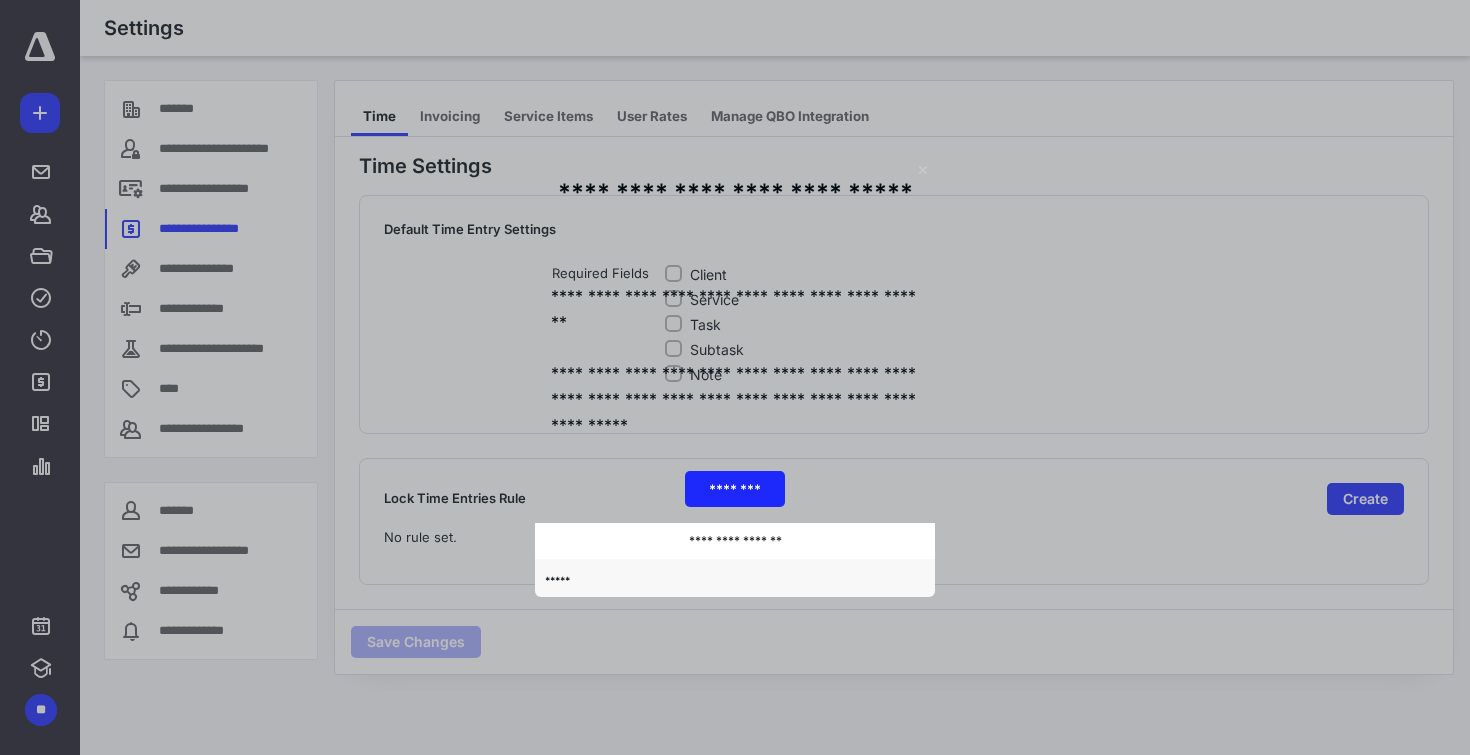 click on "**********" at bounding box center [735, 212] 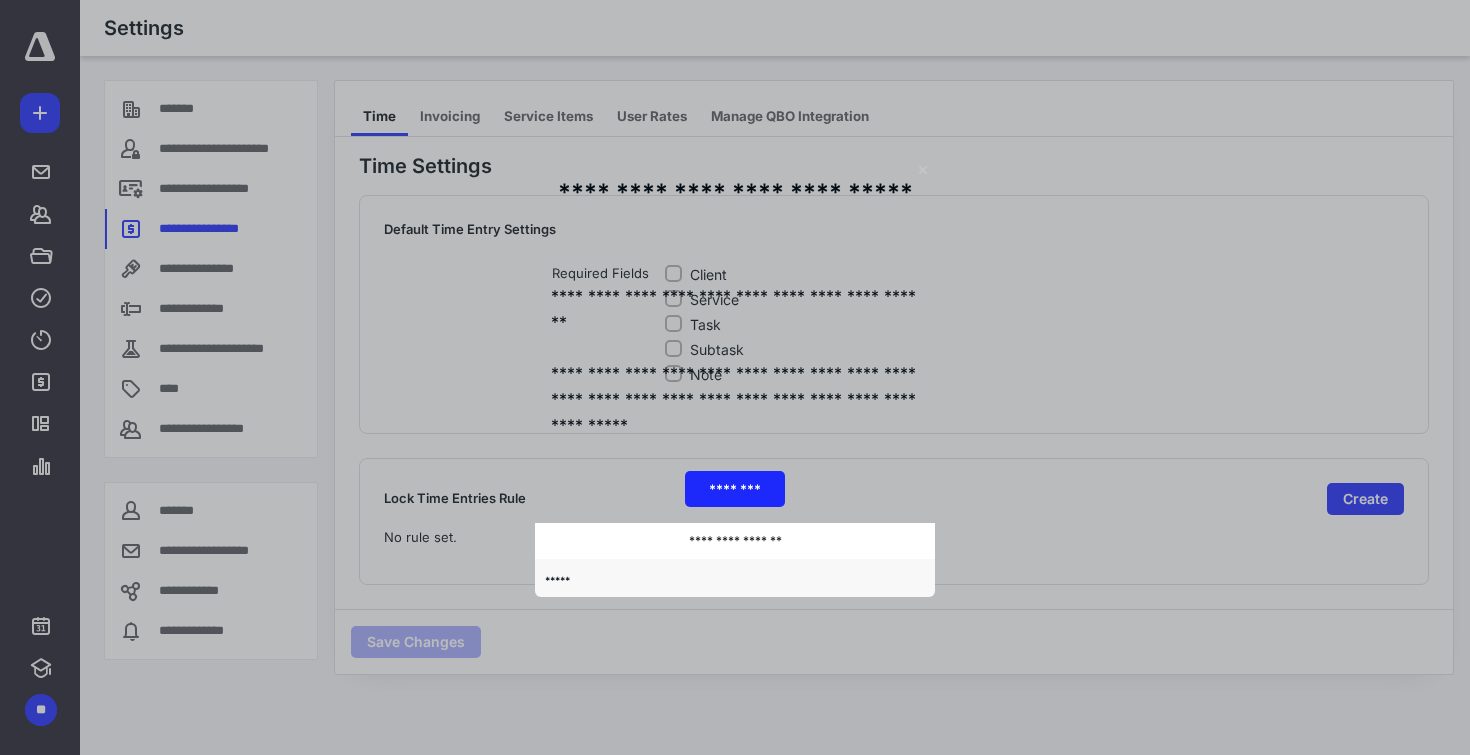 click 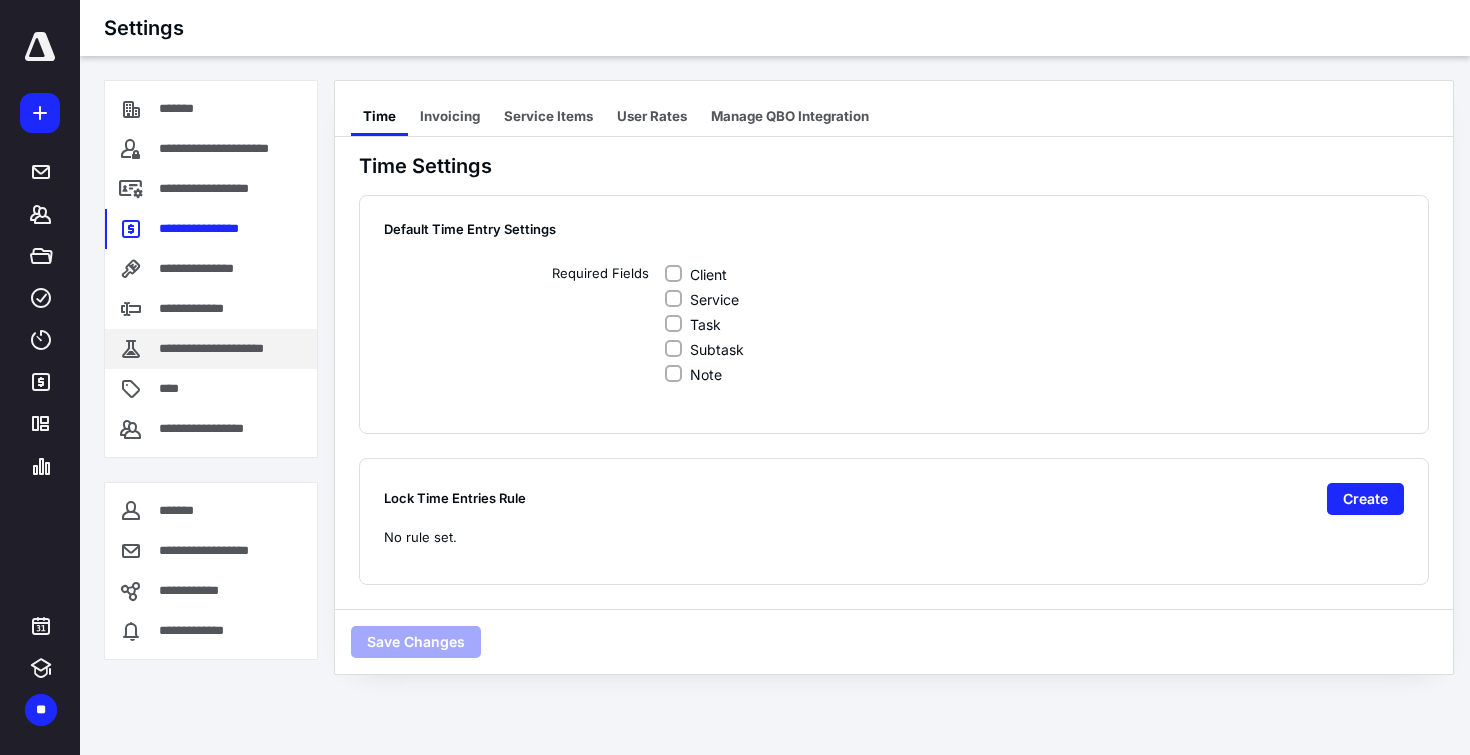 click on "**********" at bounding box center (227, 349) 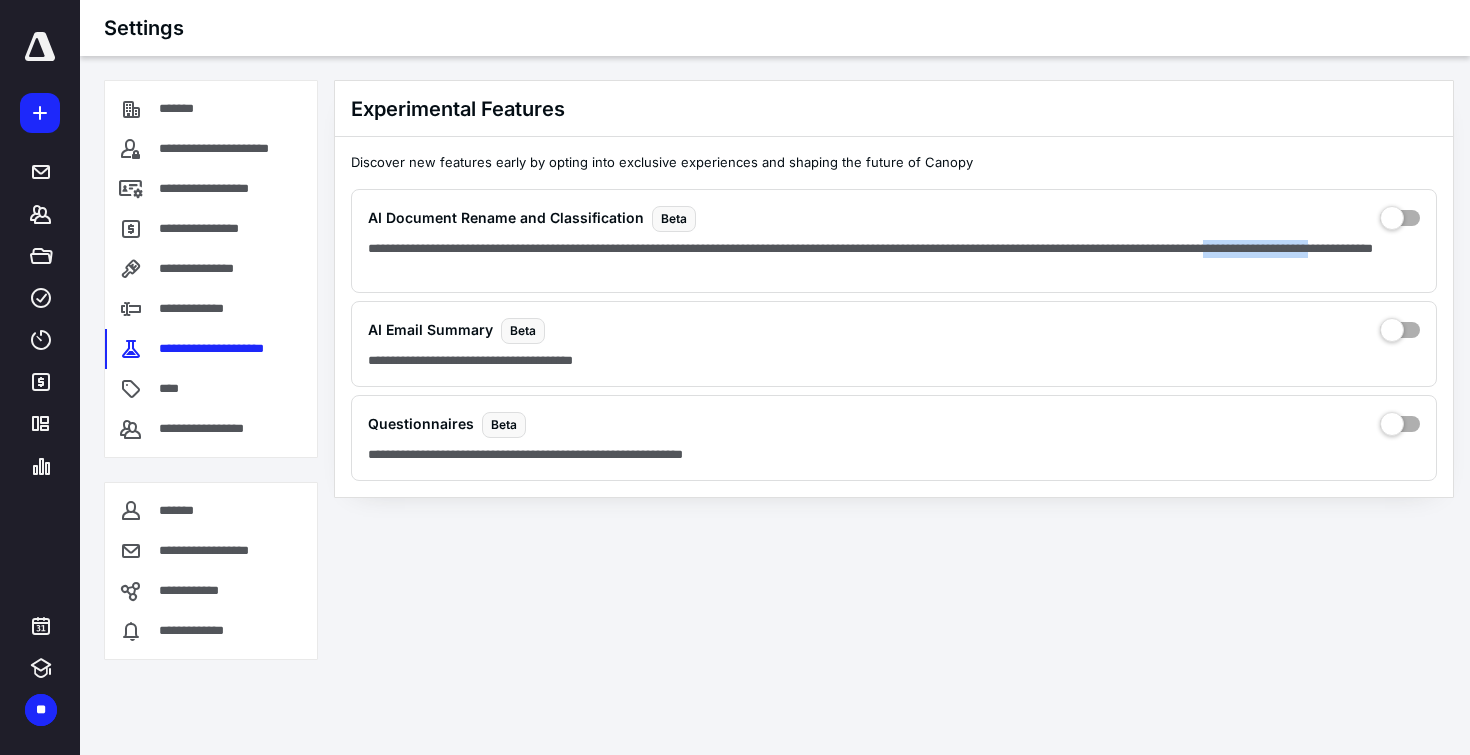 drag, startPoint x: 406, startPoint y: 257, endPoint x: 542, endPoint y: 262, distance: 136.09187 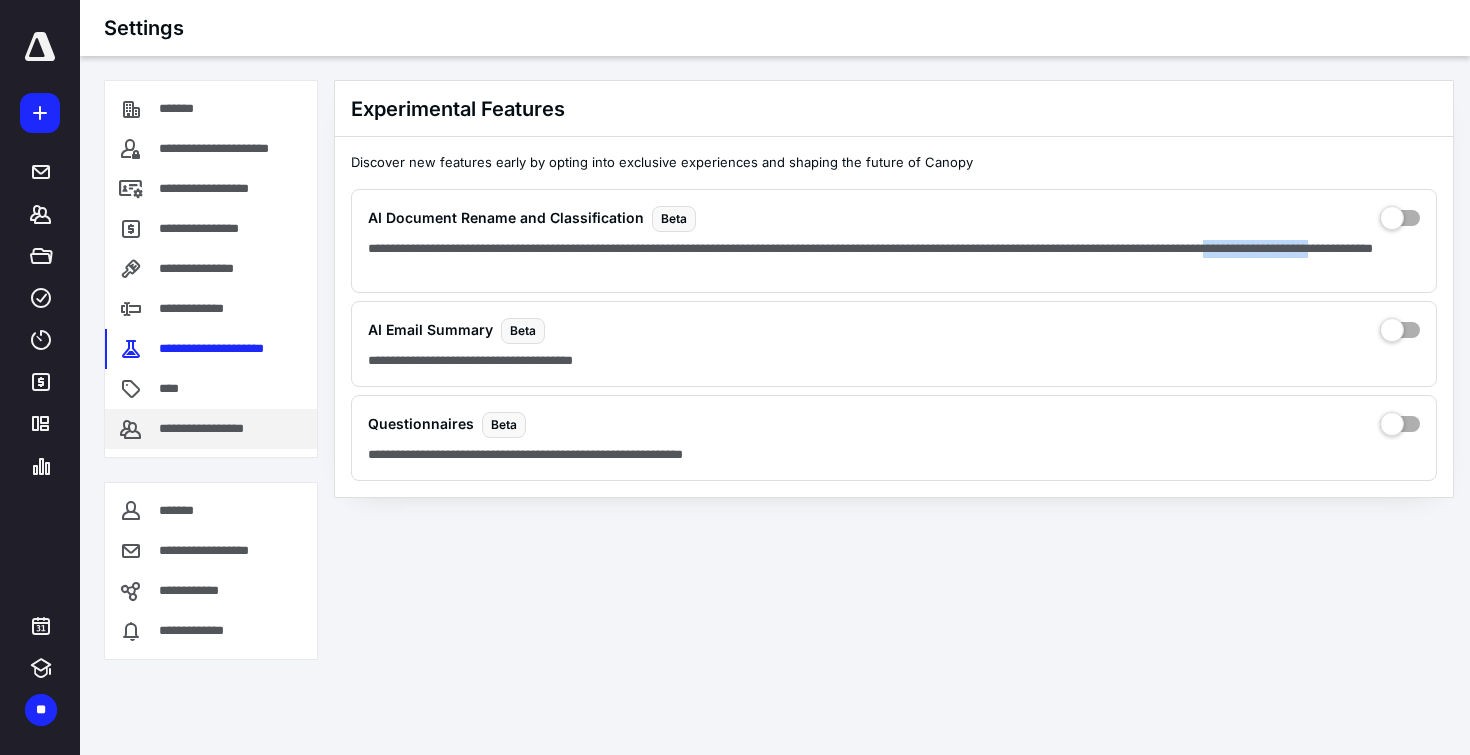 click on "**********" at bounding box center [211, 429] 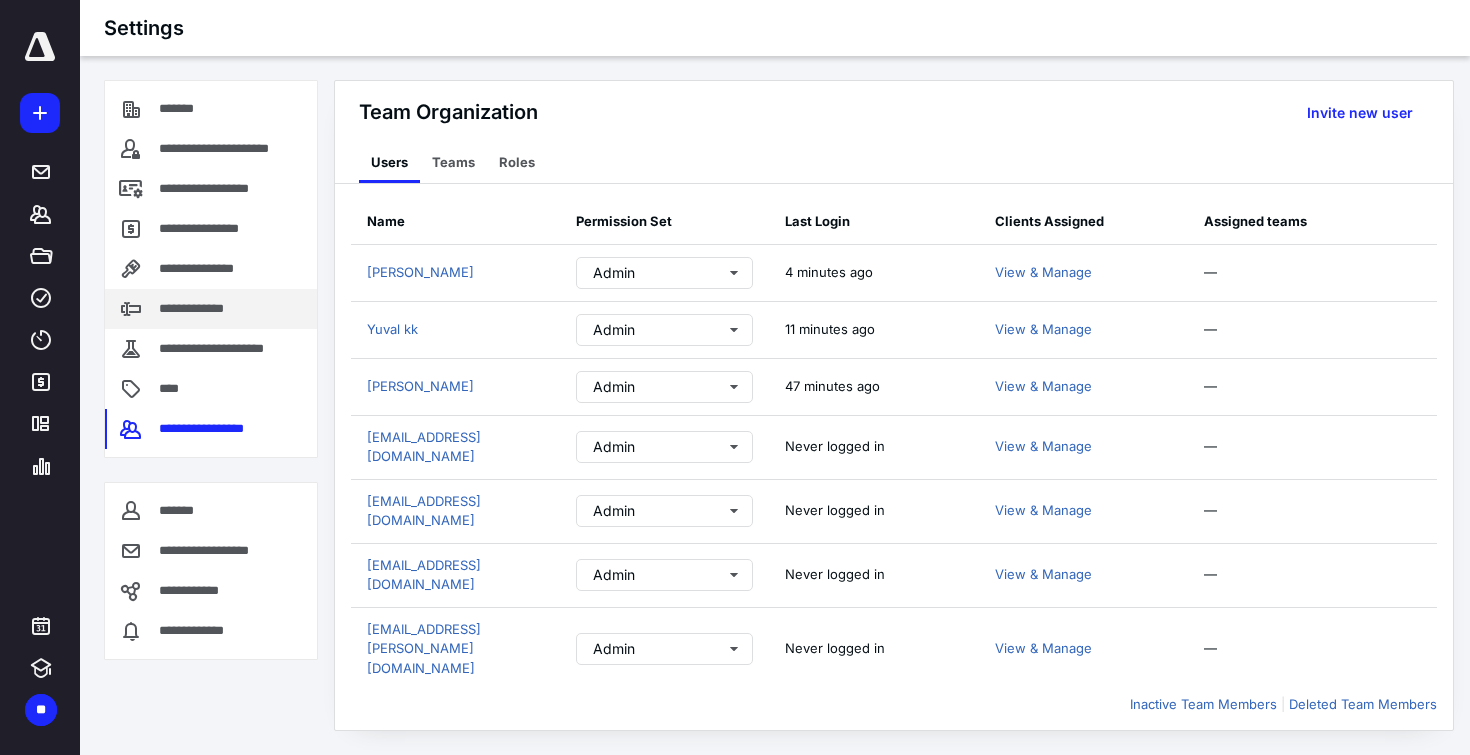 click on "**********" at bounding box center [211, 309] 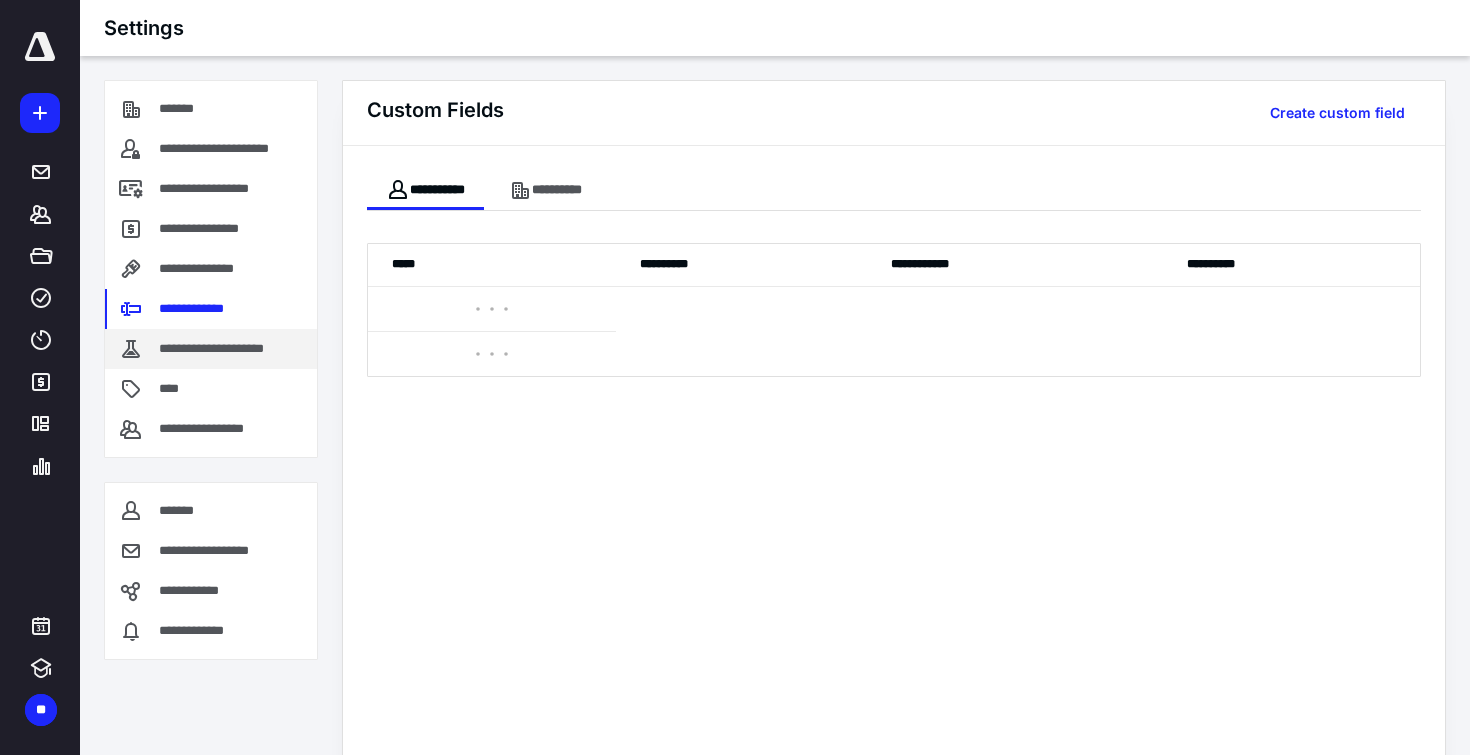 click on "**********" at bounding box center [227, 349] 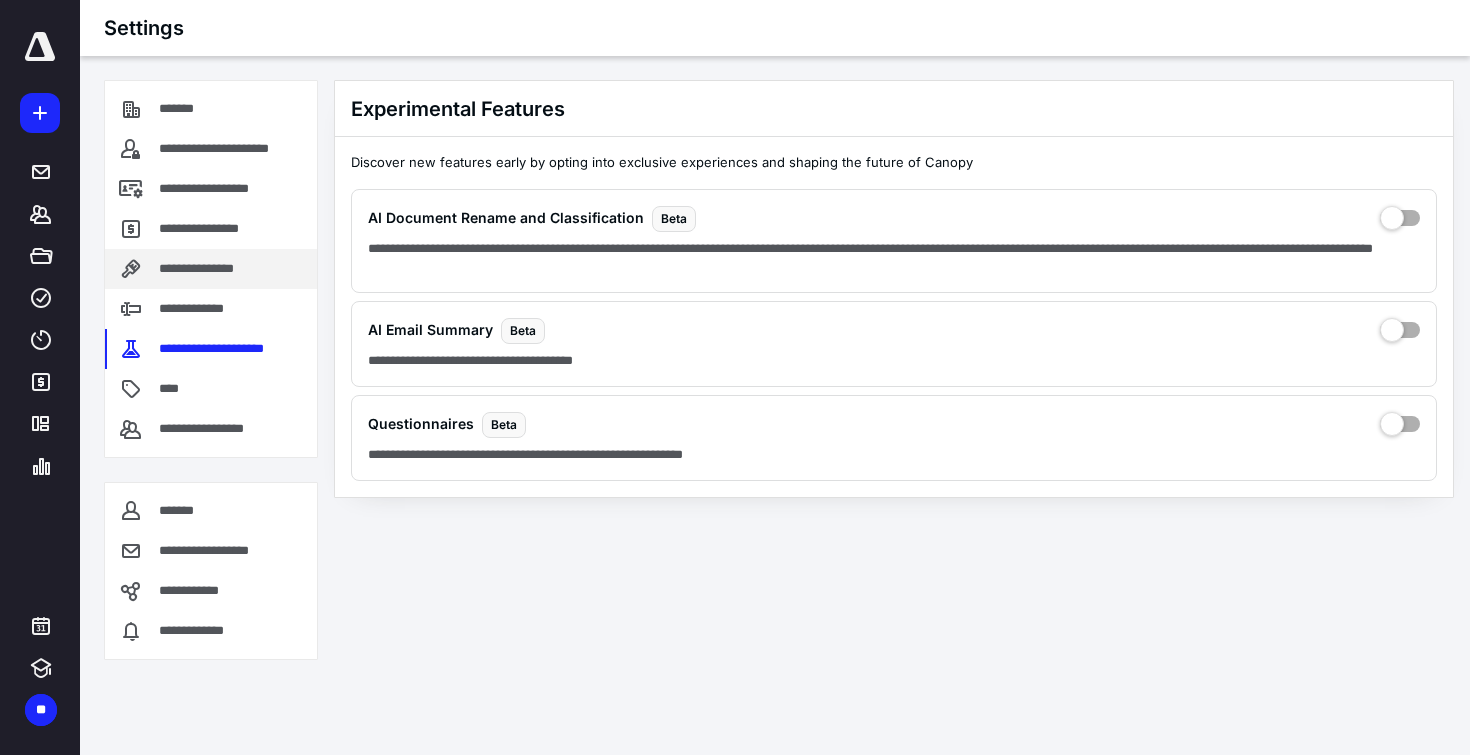 click on "**********" at bounding box center [211, 269] 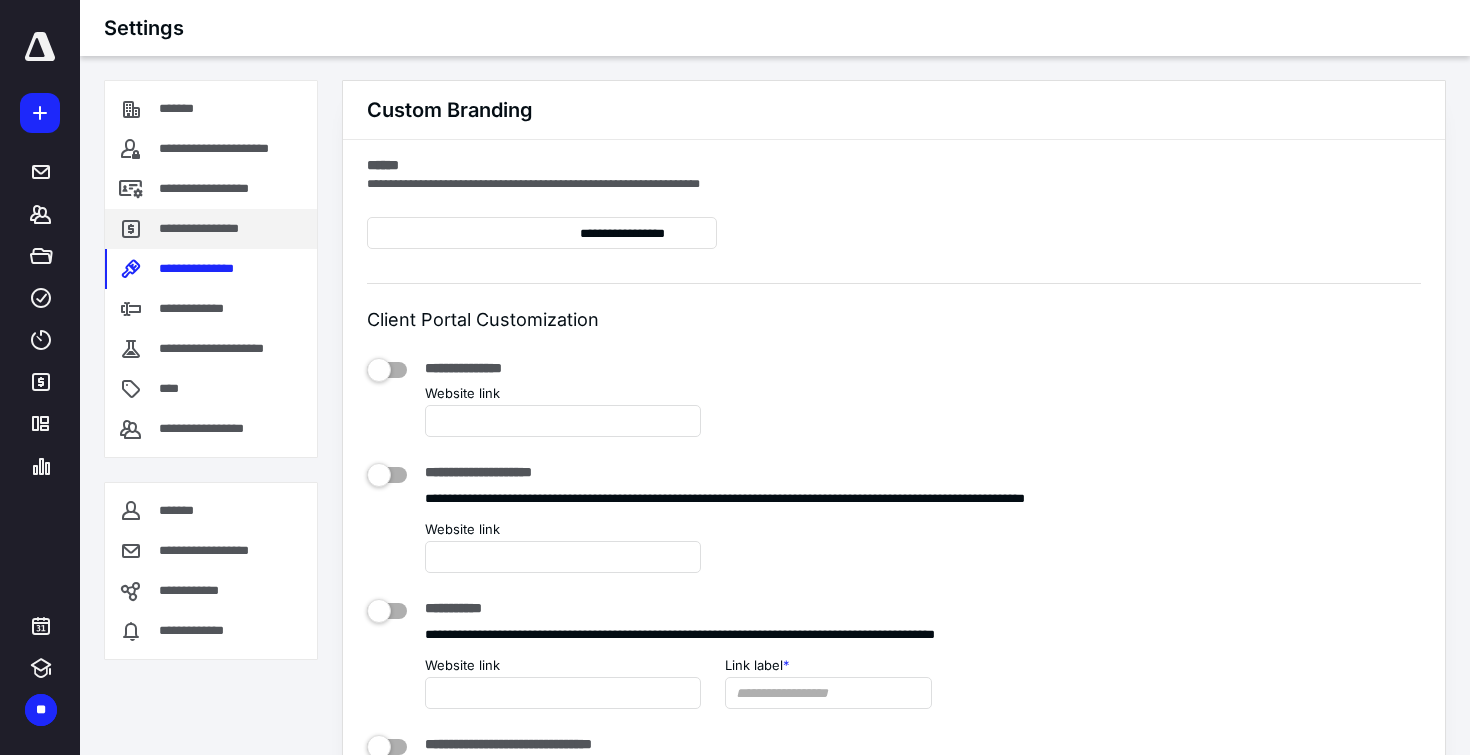 click on "**********" at bounding box center (204, 229) 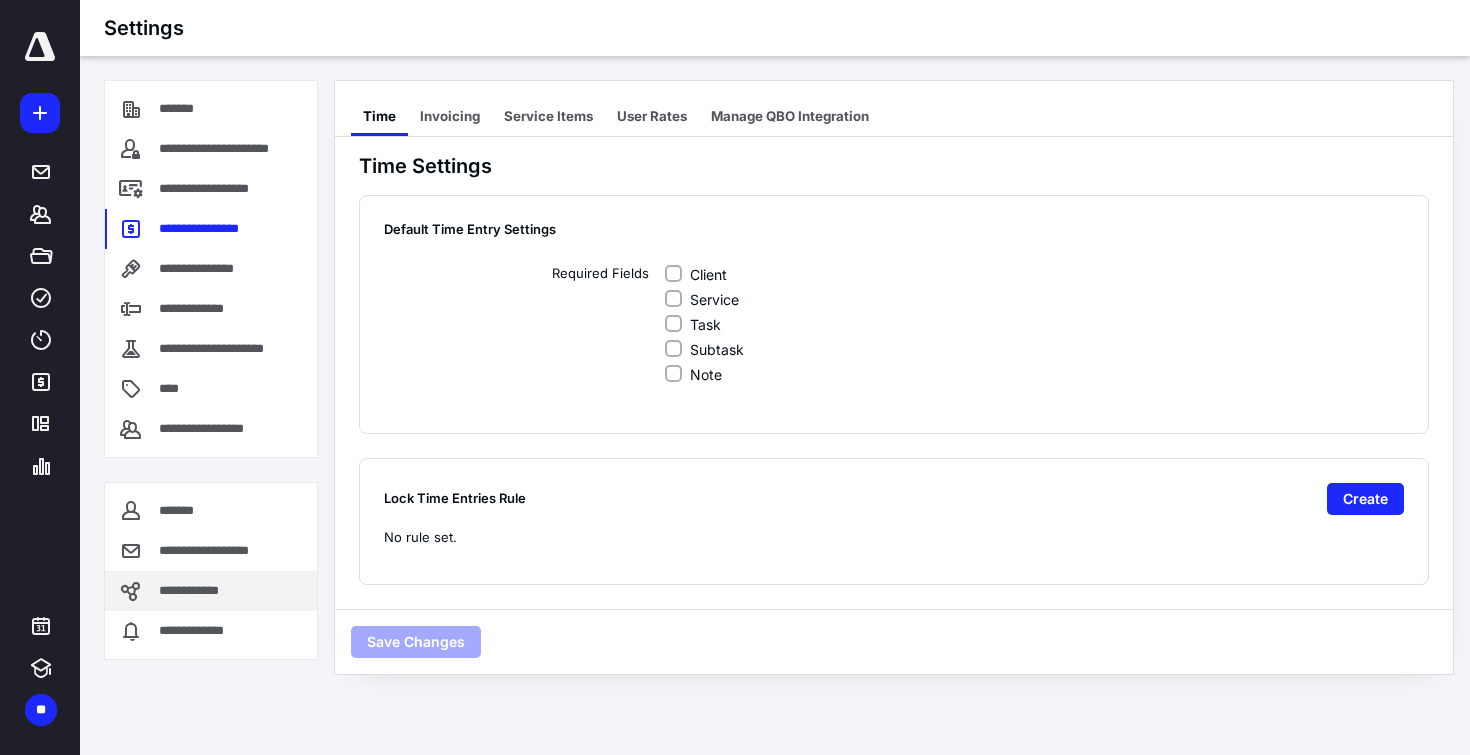 click on "**********" at bounding box center [195, 591] 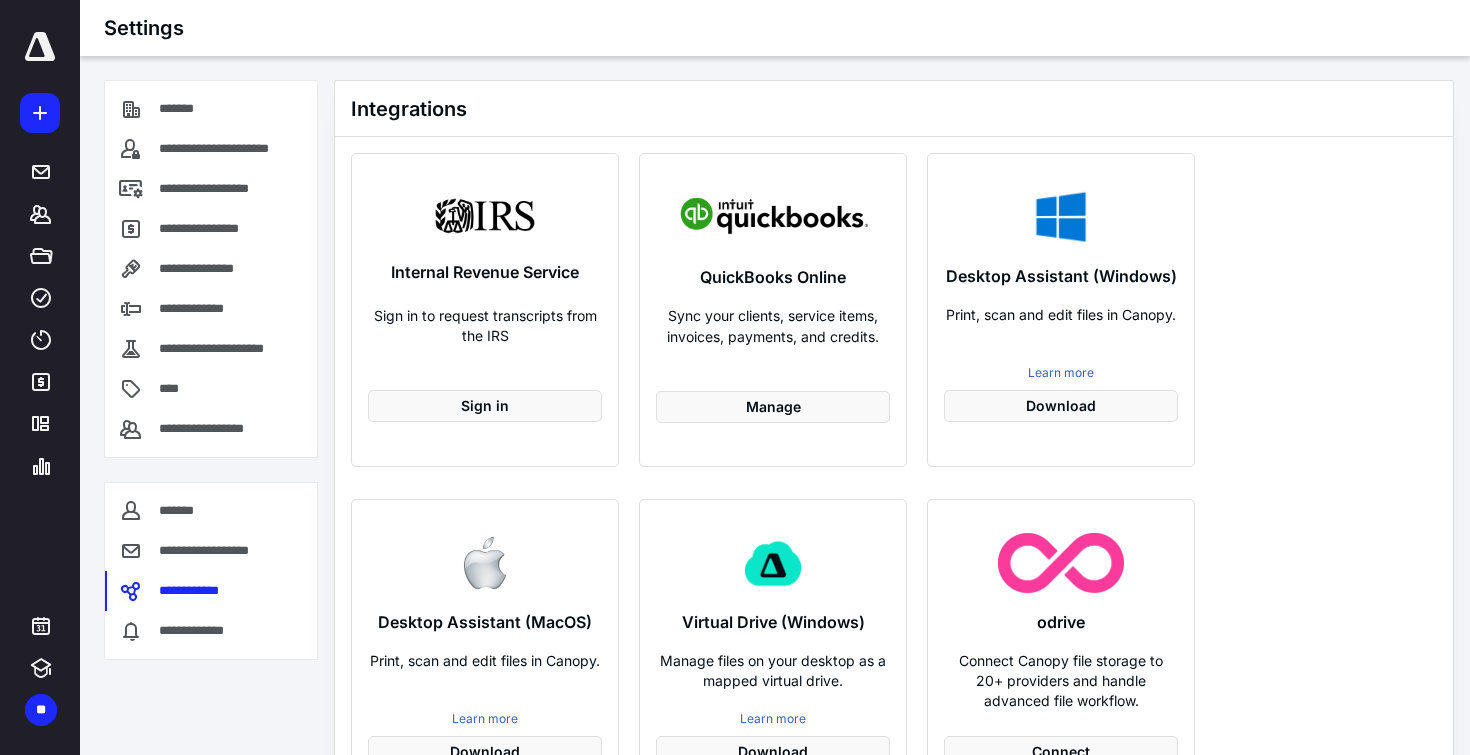 click on "Sync your clients, service items, invoices, payments, and credits." at bounding box center [773, 326] 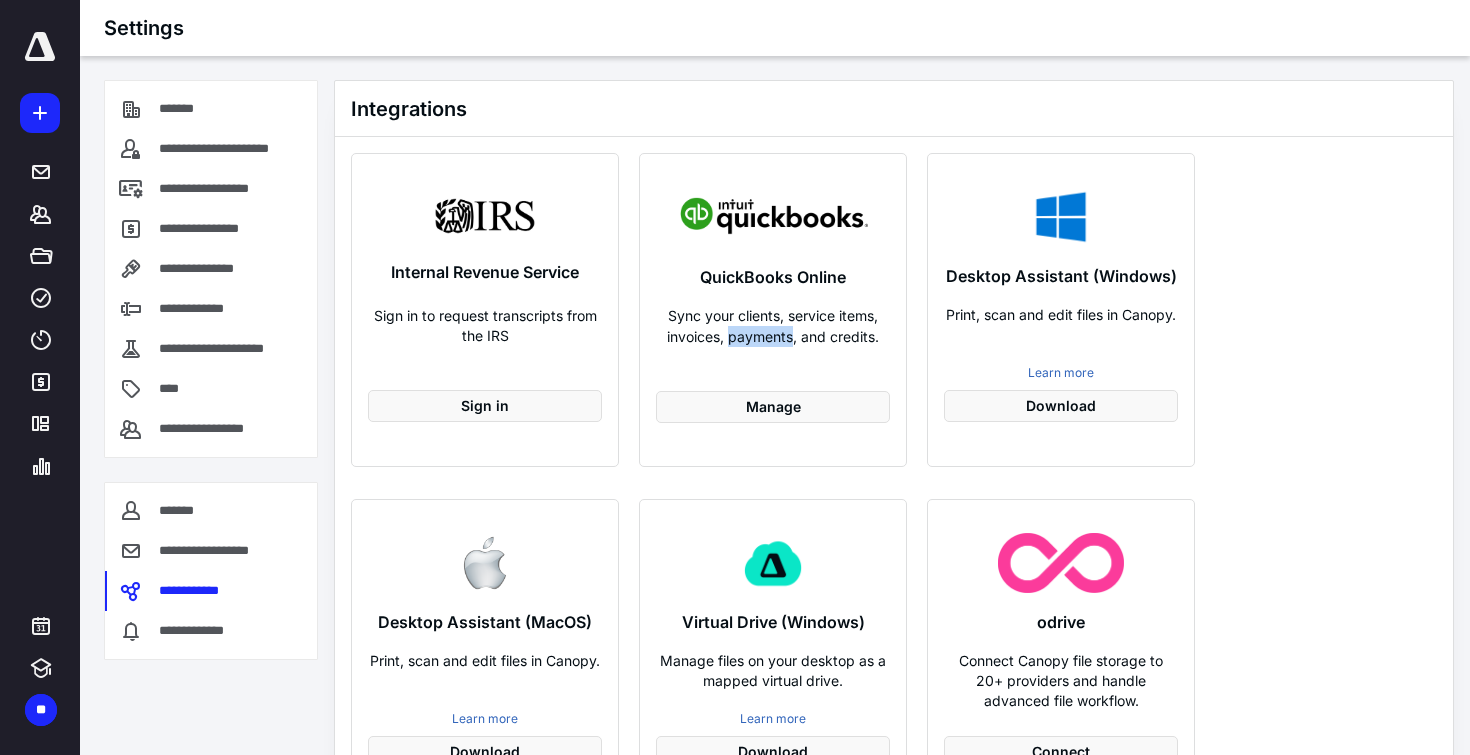 click on "Sync your clients, service items, invoices, payments, and credits." at bounding box center [773, 326] 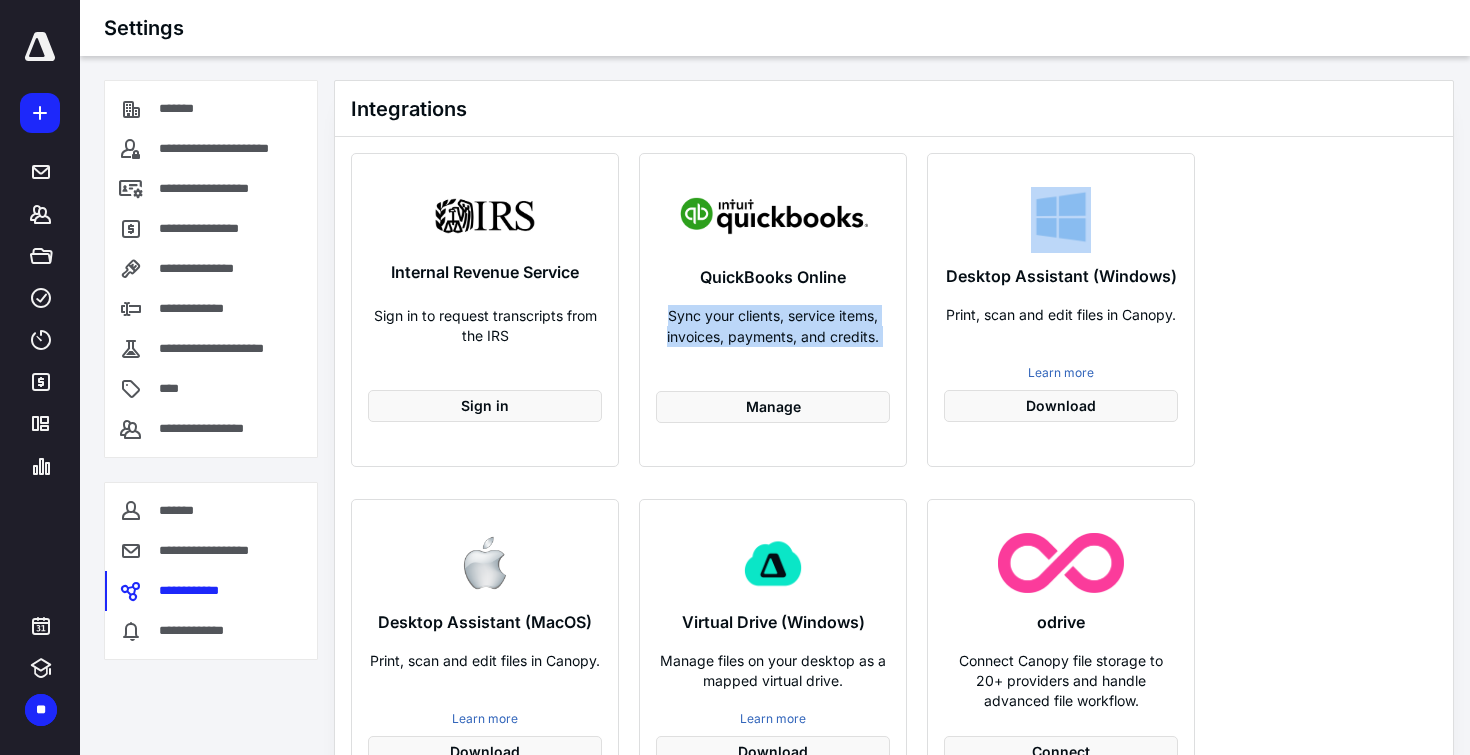 click on "Sync your clients, service items, invoices, payments, and credits." at bounding box center (773, 326) 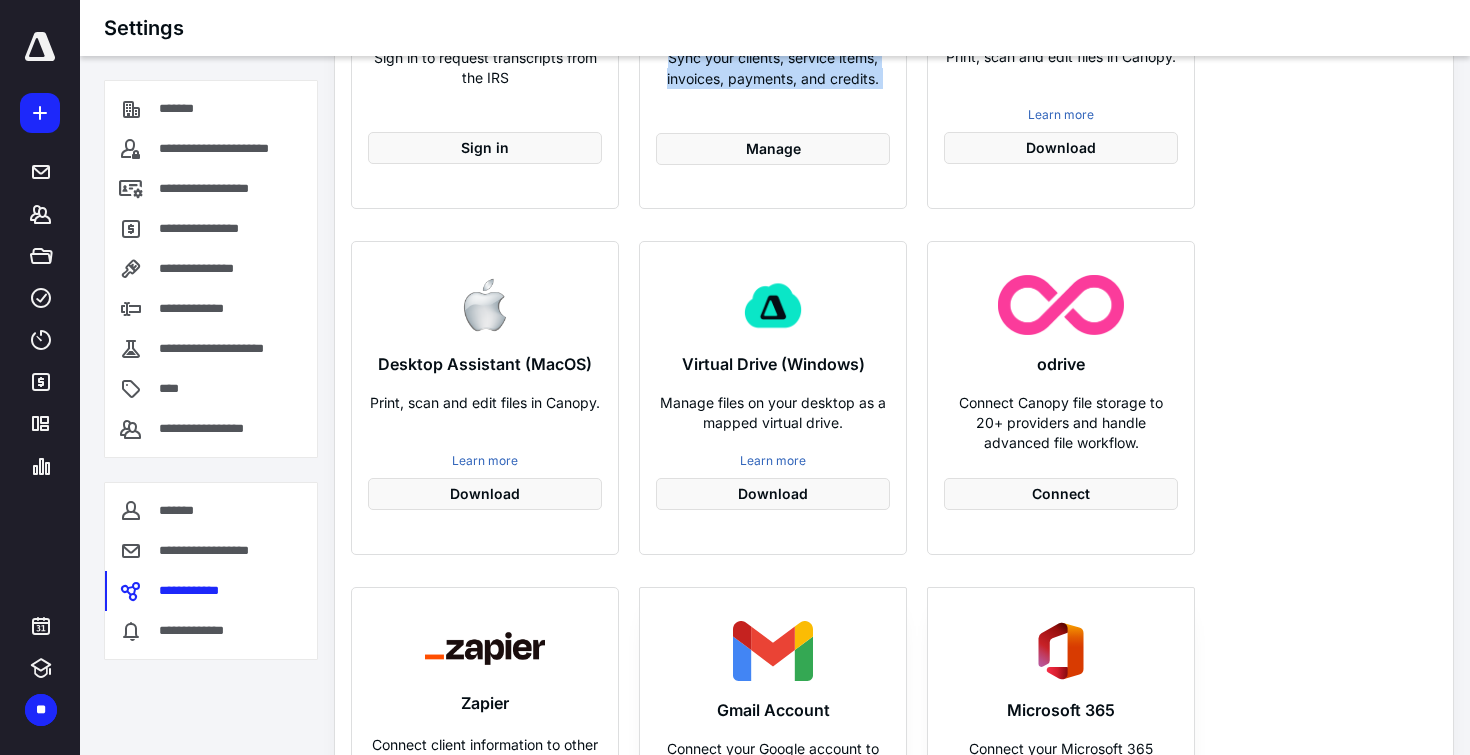 scroll, scrollTop: 264, scrollLeft: 0, axis: vertical 